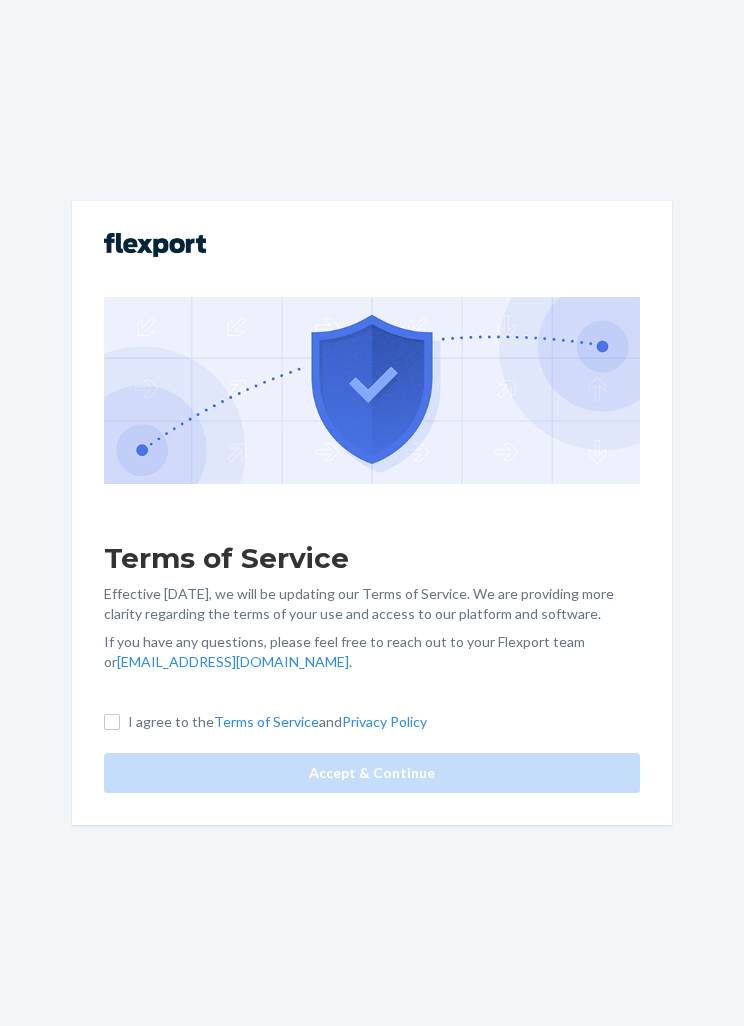 scroll, scrollTop: 0, scrollLeft: 0, axis: both 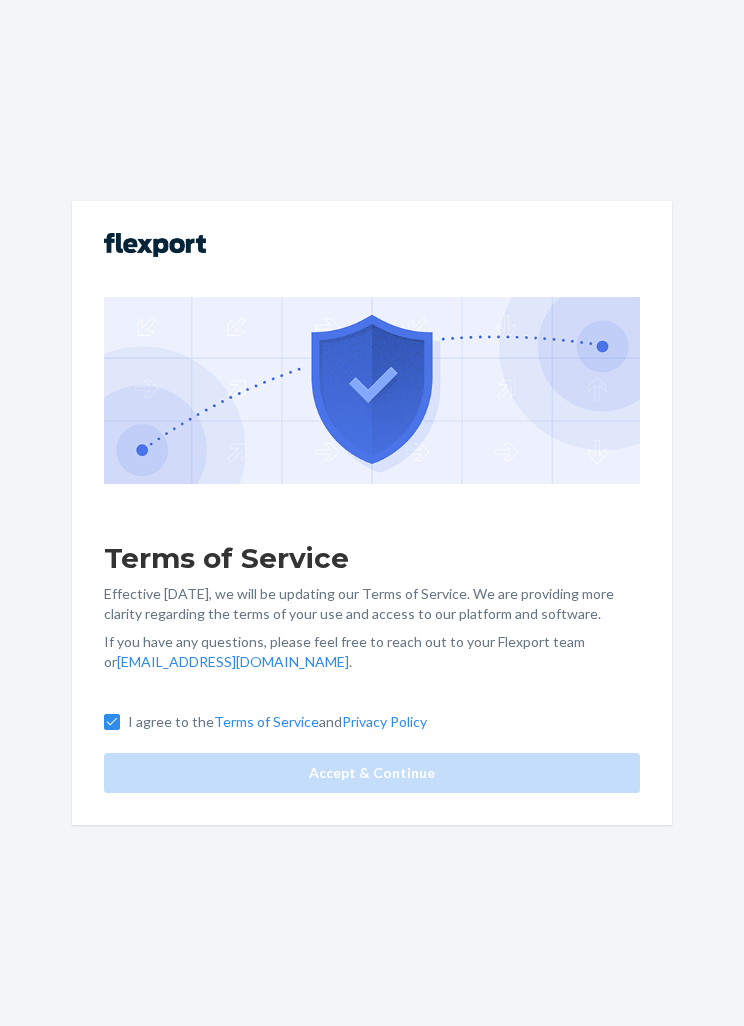 checkbox on "true" 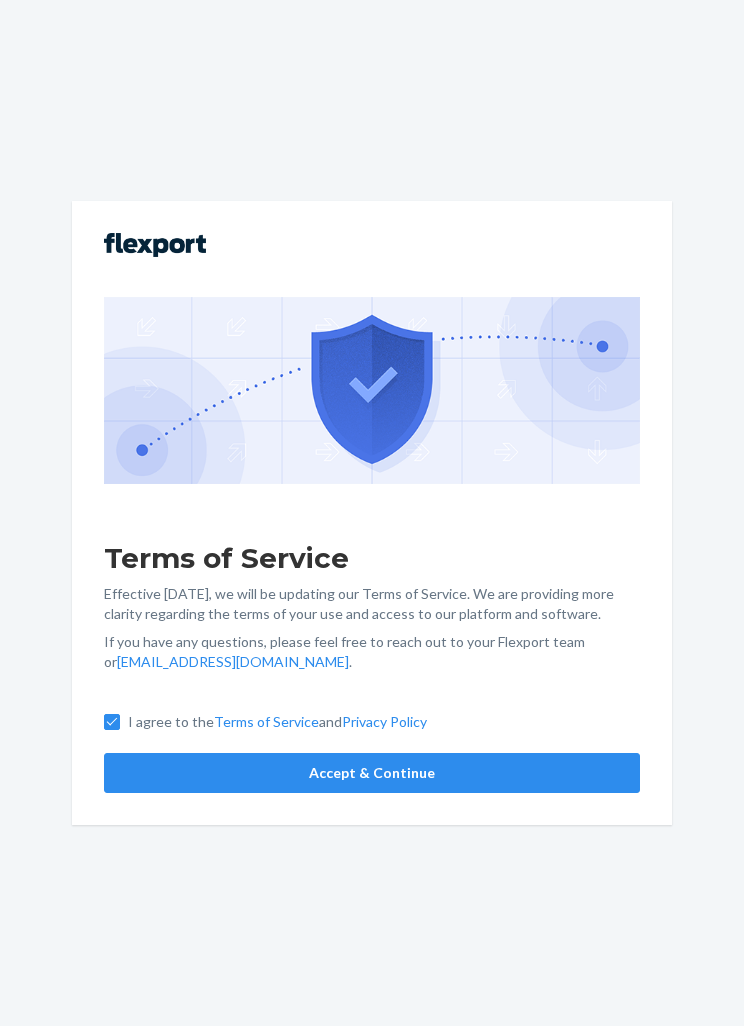click on "Accept & Continue" at bounding box center (372, 773) 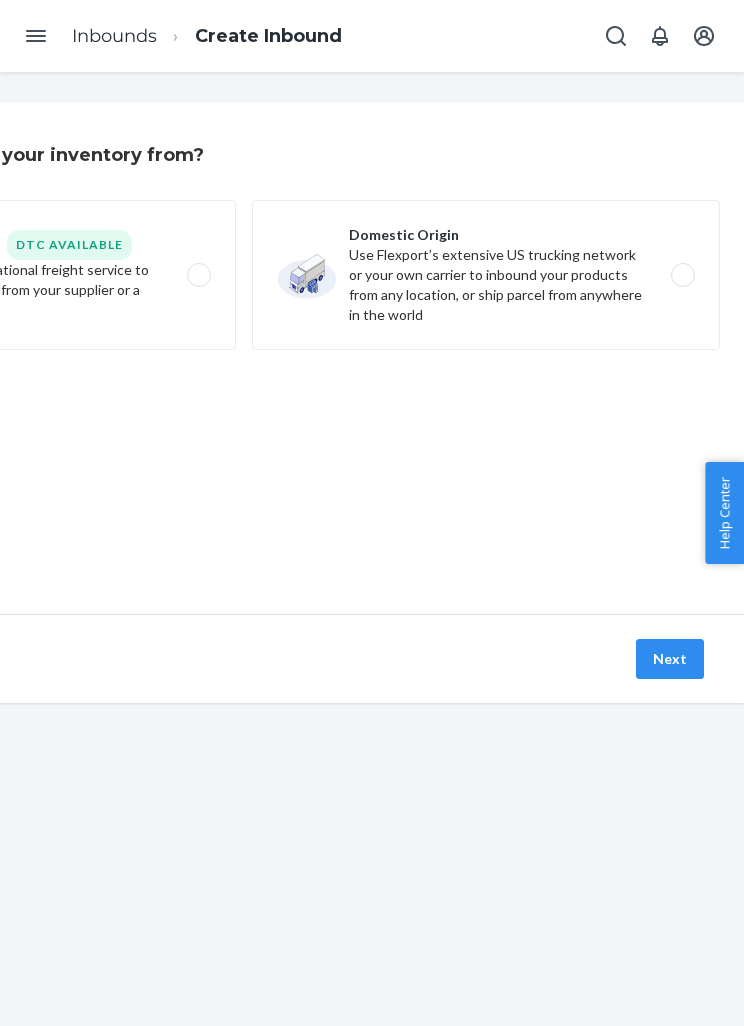 click on "International Origin DTC Available Use Flexport's international freight service to import goods directly from your supplier or a nearby port." at bounding box center (2, 275) 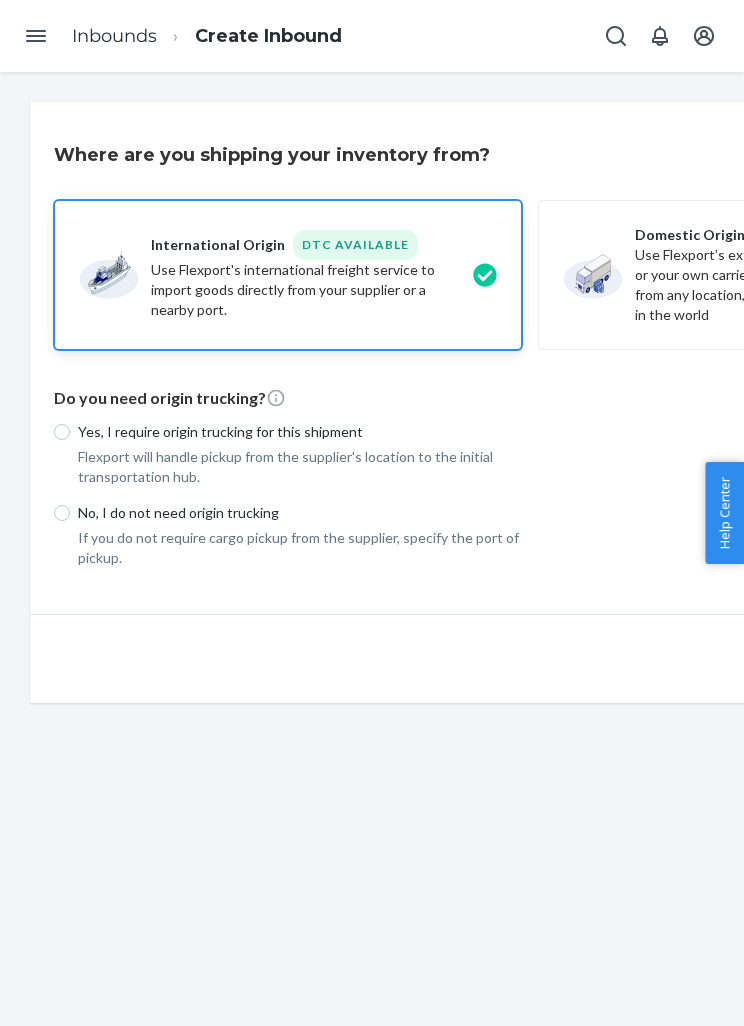 scroll, scrollTop: 0, scrollLeft: 0, axis: both 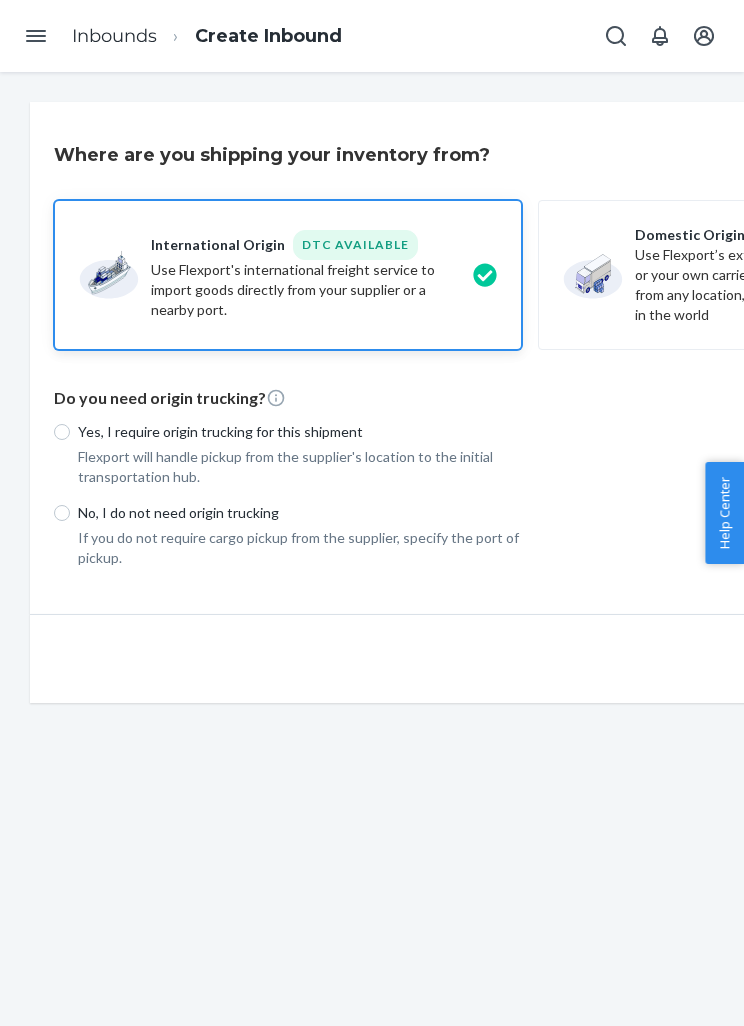 radio on "true" 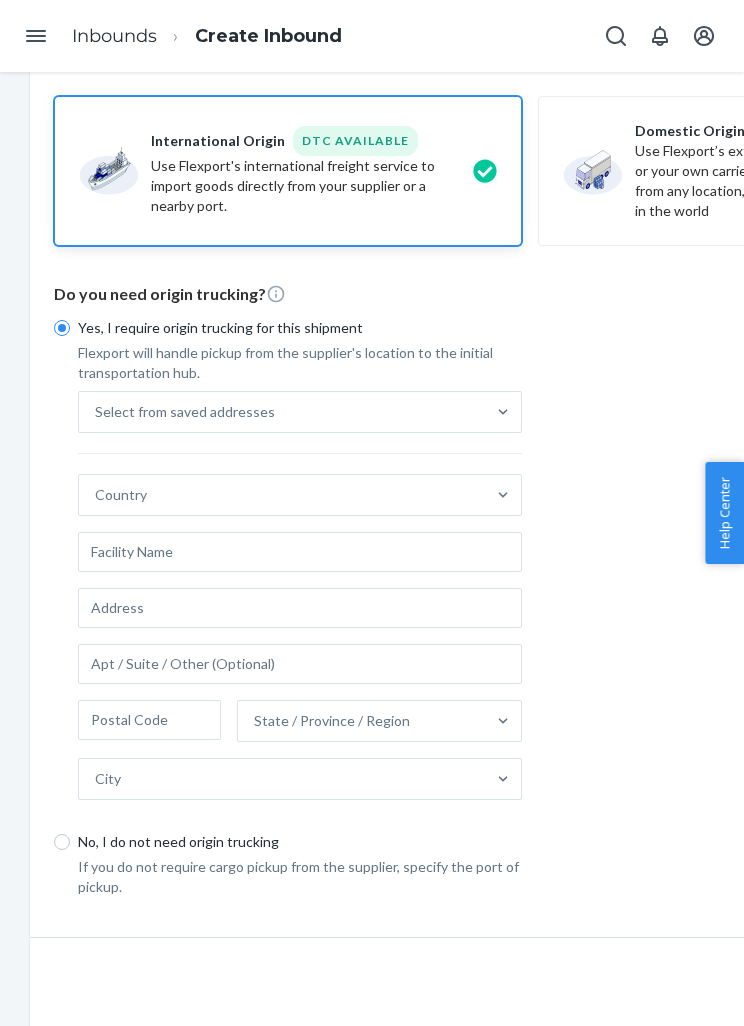 scroll, scrollTop: 103, scrollLeft: 0, axis: vertical 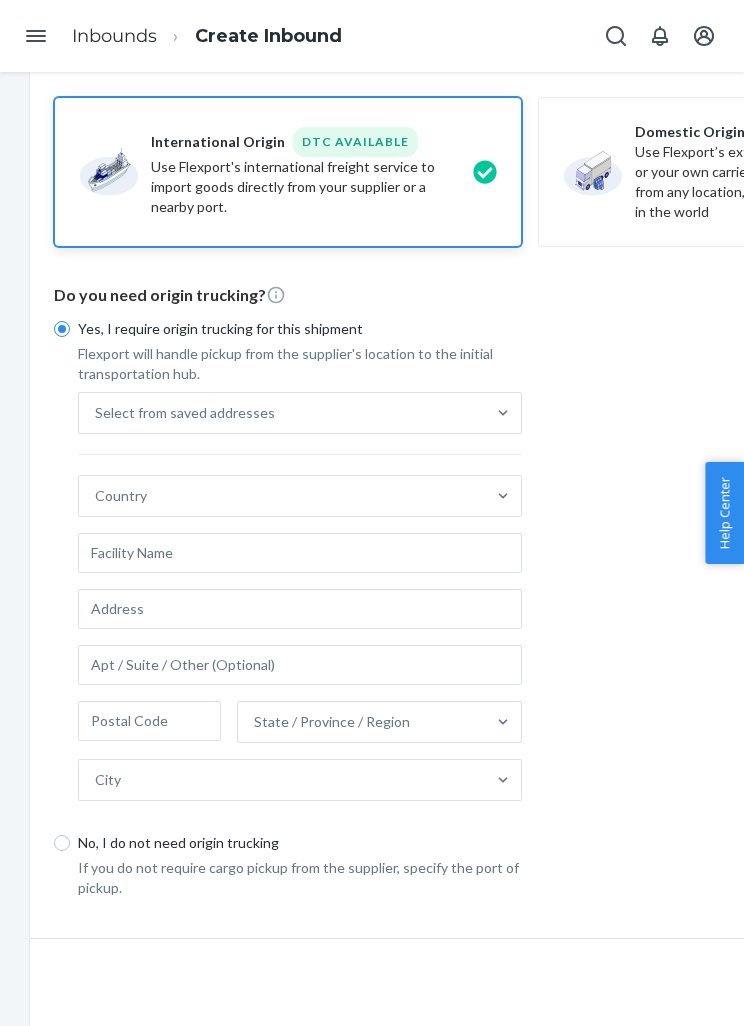 click on "Yes, I require origin trucking for this shipment Flexport will handle pickup from the supplier's location to the initial transportation hub. Select from saved addresses Country State / Province / Region City No, I do not need origin trucking If you do not require cargo pickup from the supplier, specify the port of pickup. International port of pickup Search by a city, port, address, or postal code" at bounding box center [530, 602] 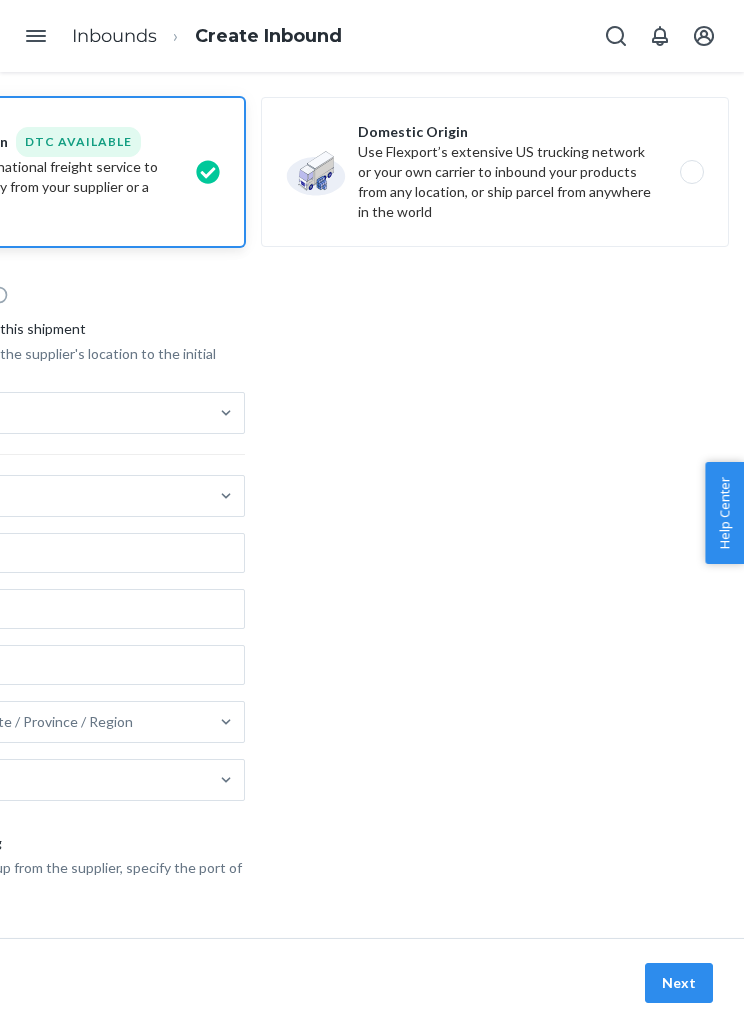 scroll, scrollTop: 103, scrollLeft: 277, axis: both 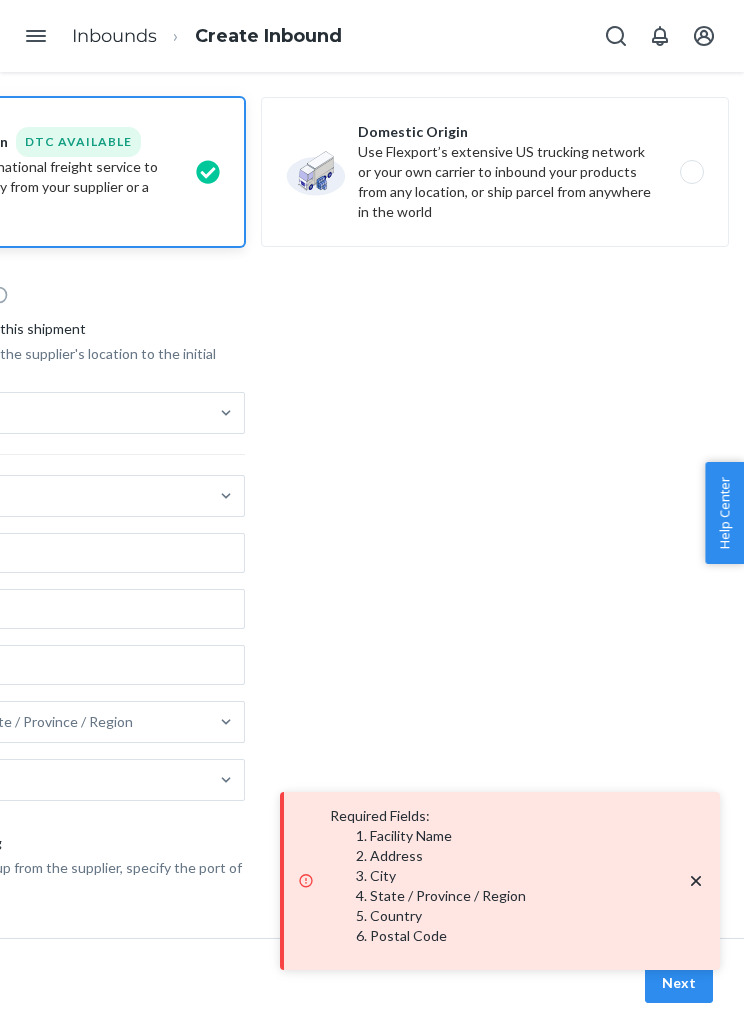 click on "Domestic Origin Use Flexport’s extensive US trucking network or your own carrier to inbound your products from any location, or ship parcel from anywhere in the world" at bounding box center [495, 172] 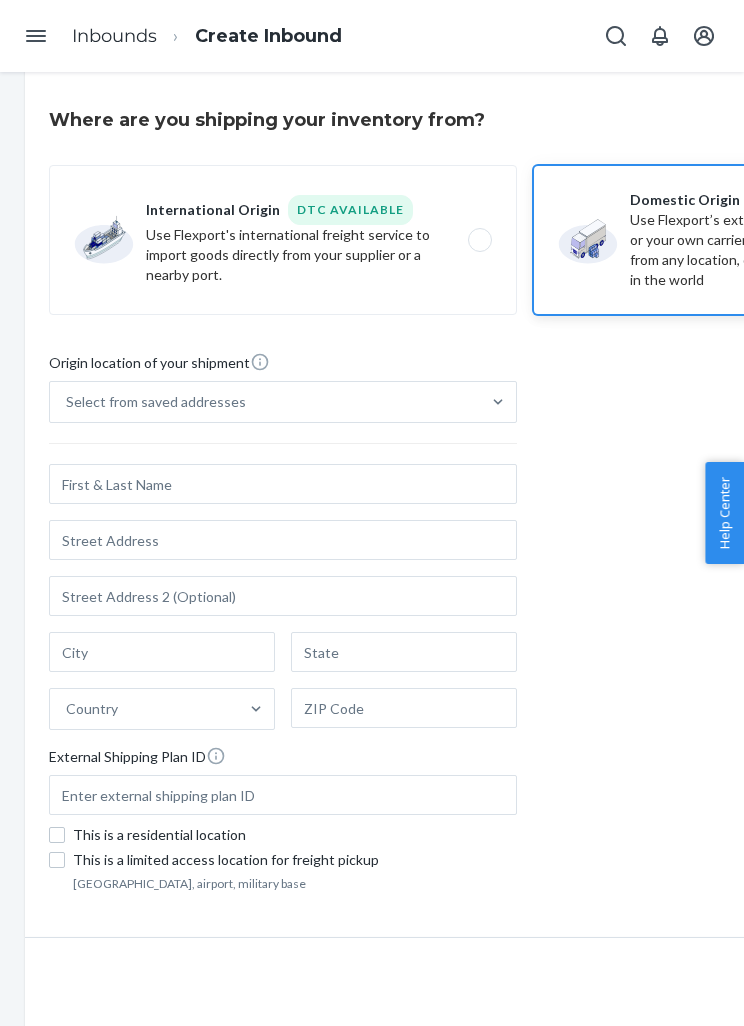scroll, scrollTop: 0, scrollLeft: 5, axis: horizontal 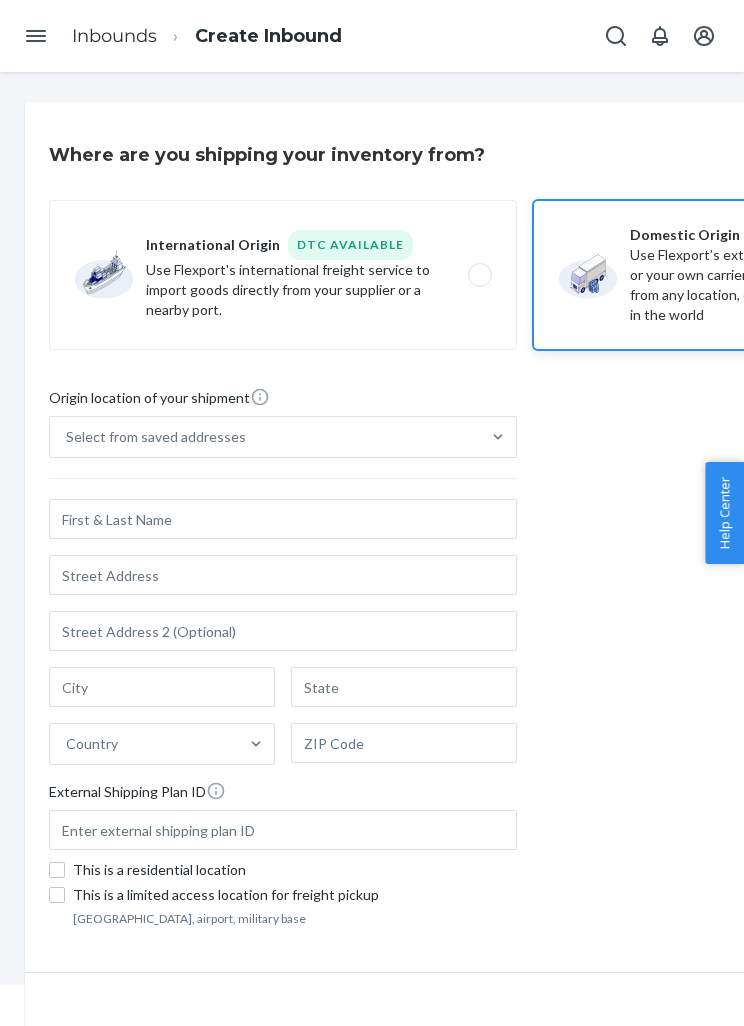 click on "International Origin DTC Available Use Flexport's international freight service to import goods directly from your supplier or a nearby port." at bounding box center [283, 275] 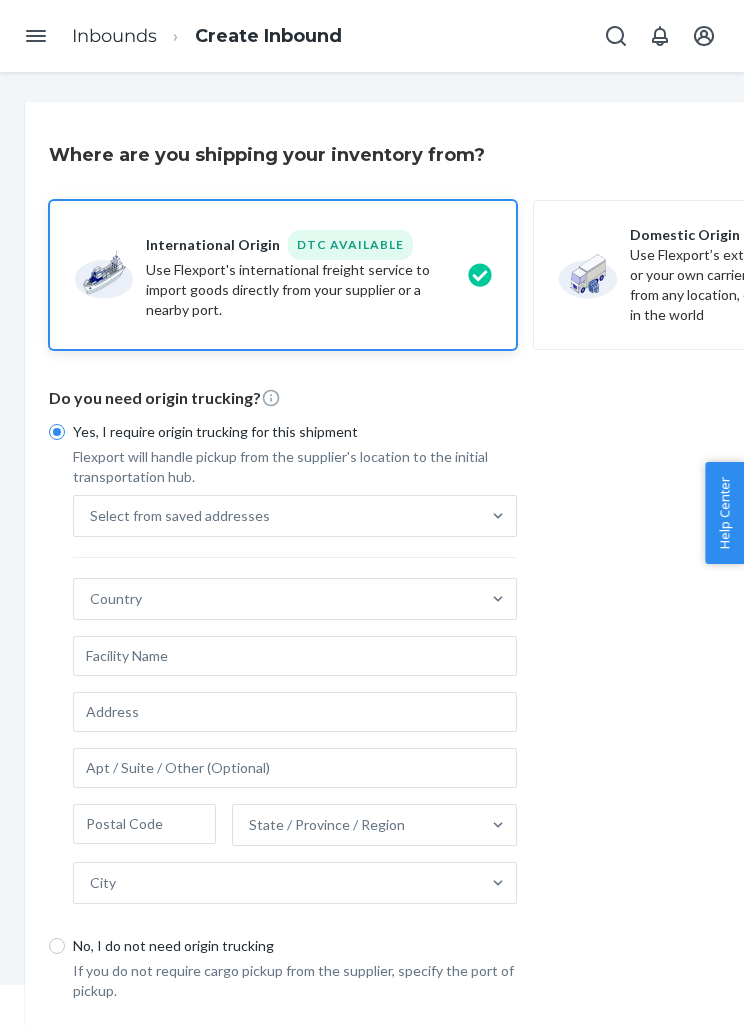click on "Yes, I require origin trucking for this shipment Flexport will handle pickup from the supplier's location to the initial transportation hub. Select from saved addresses Country State / Province / Region City No, I do not need origin trucking If you do not require cargo pickup from the supplier, specify the port of pickup. International port of pickup Search by a city, port, address, or postal code" at bounding box center [525, 705] 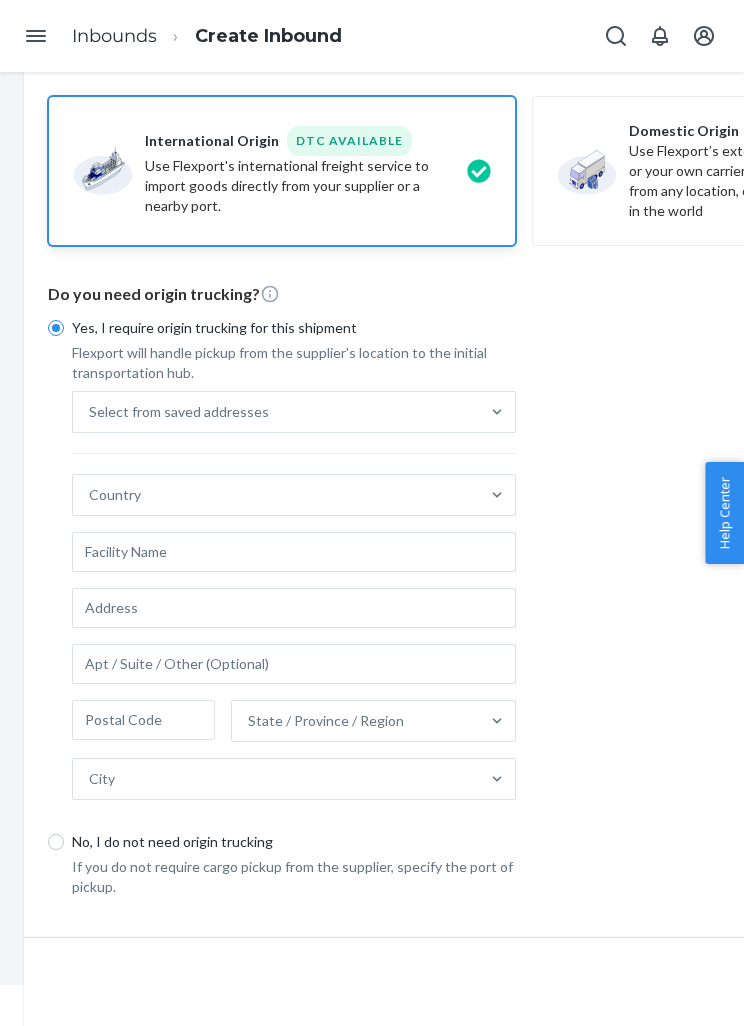 scroll, scrollTop: 103, scrollLeft: 6, axis: both 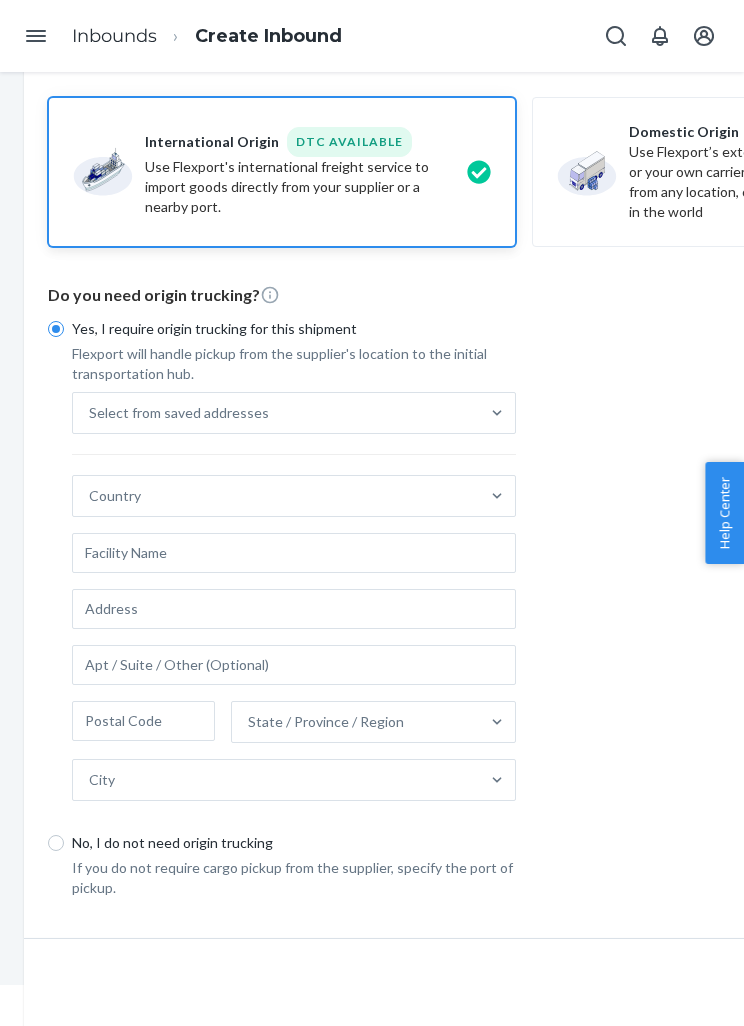 click on "Yes, I require origin trucking for this shipment" at bounding box center [294, 329] 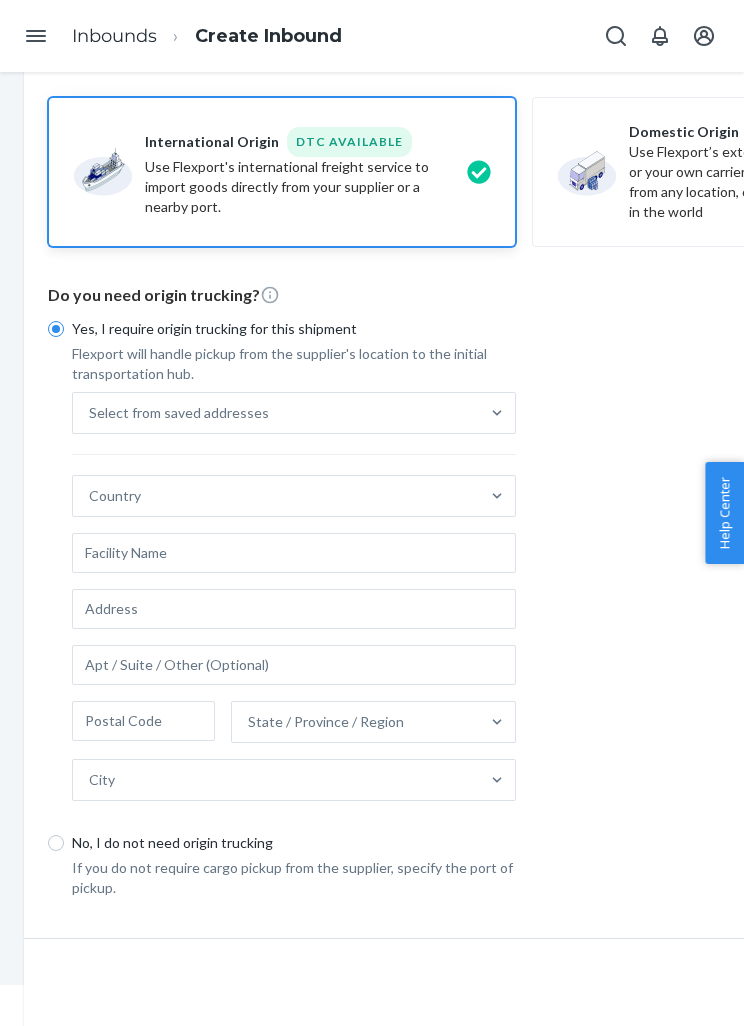 radio on "true" 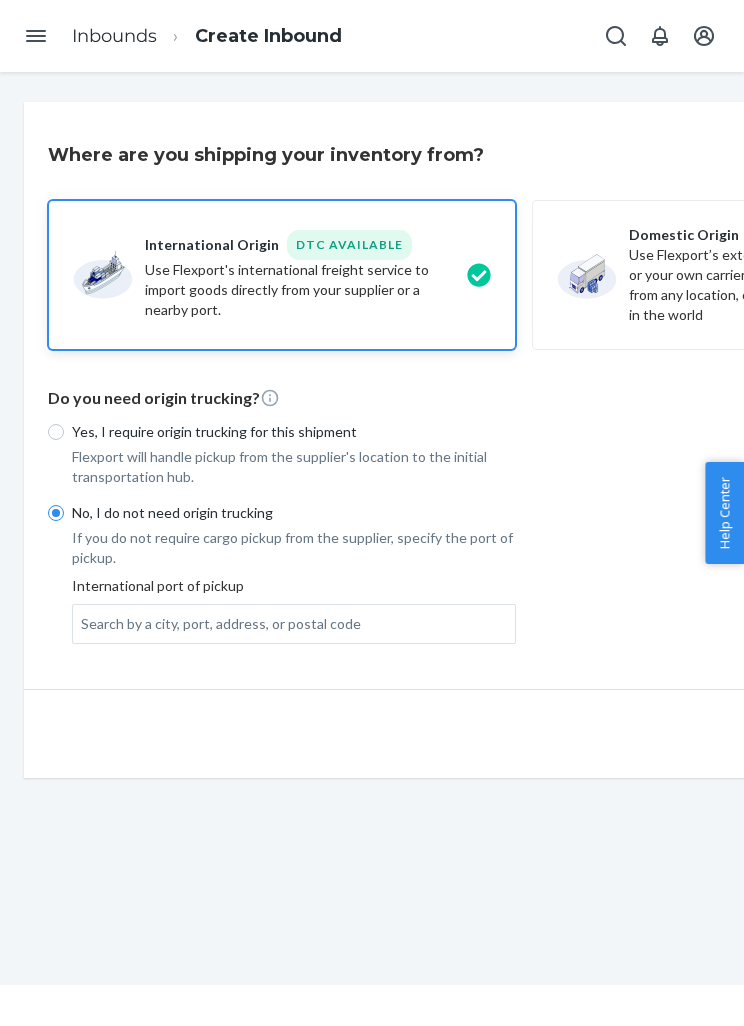 scroll, scrollTop: 0, scrollLeft: 6, axis: horizontal 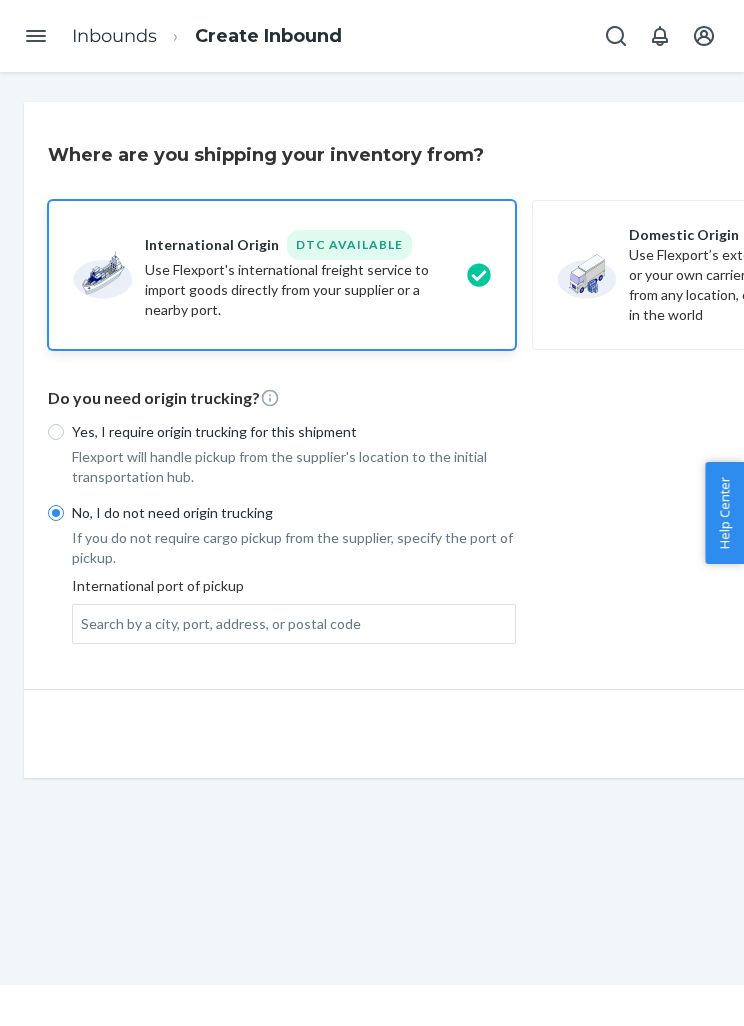 radio on "true" 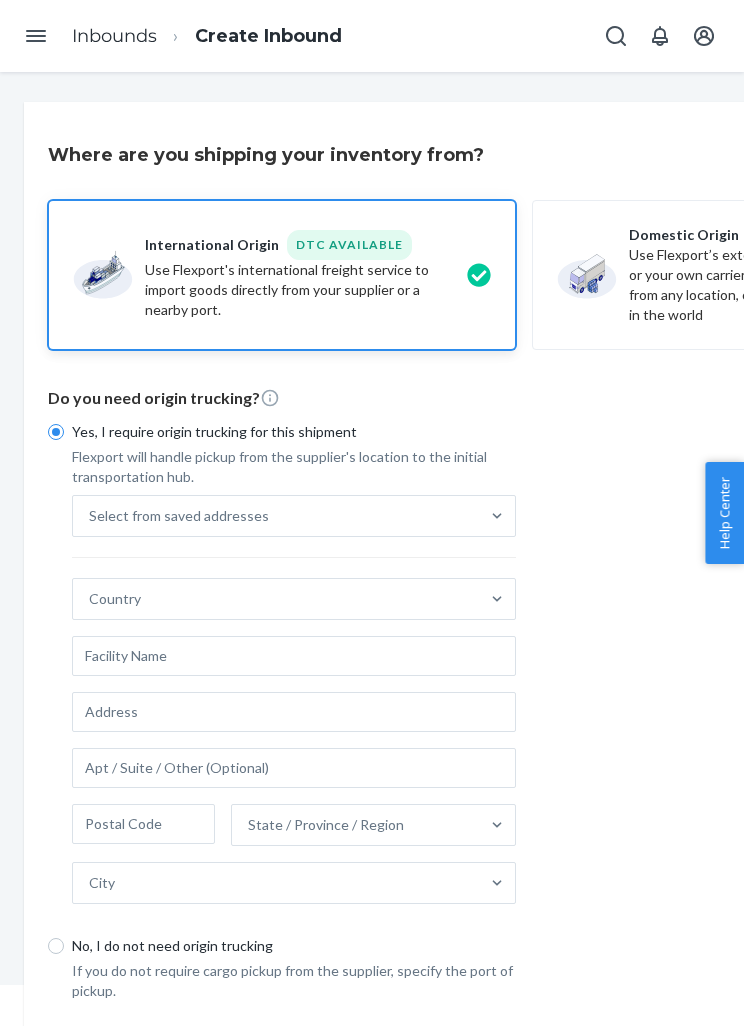 click on "Yes, I require origin trucking for this shipment" at bounding box center (56, 432) 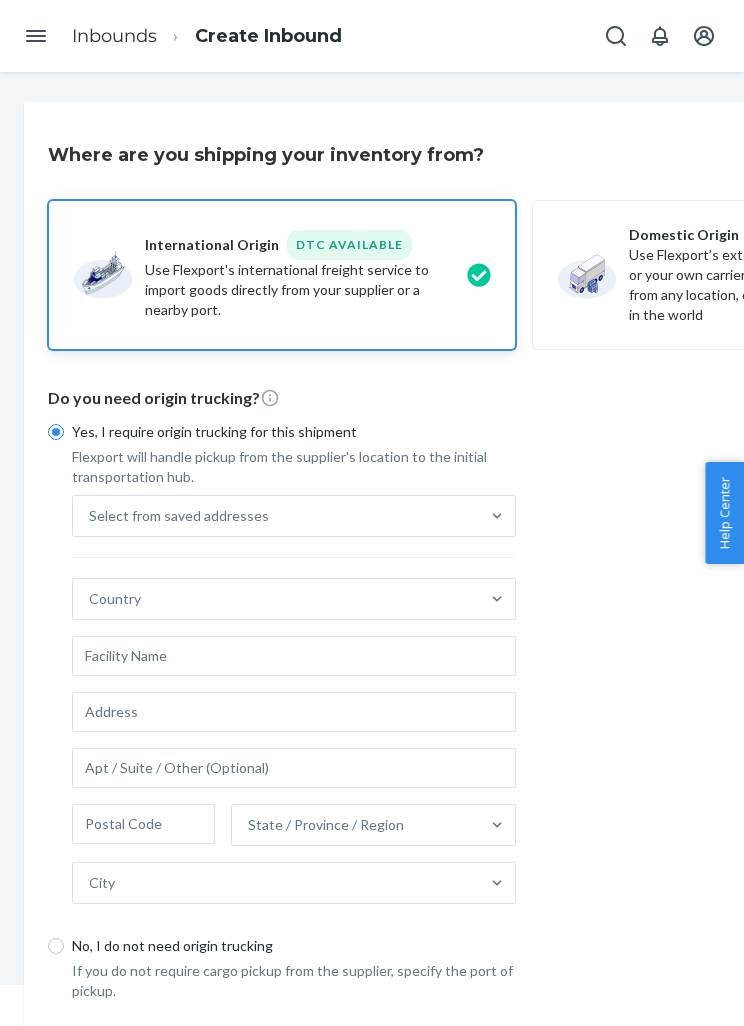 click on "No, I do not need origin trucking" at bounding box center [56, 946] 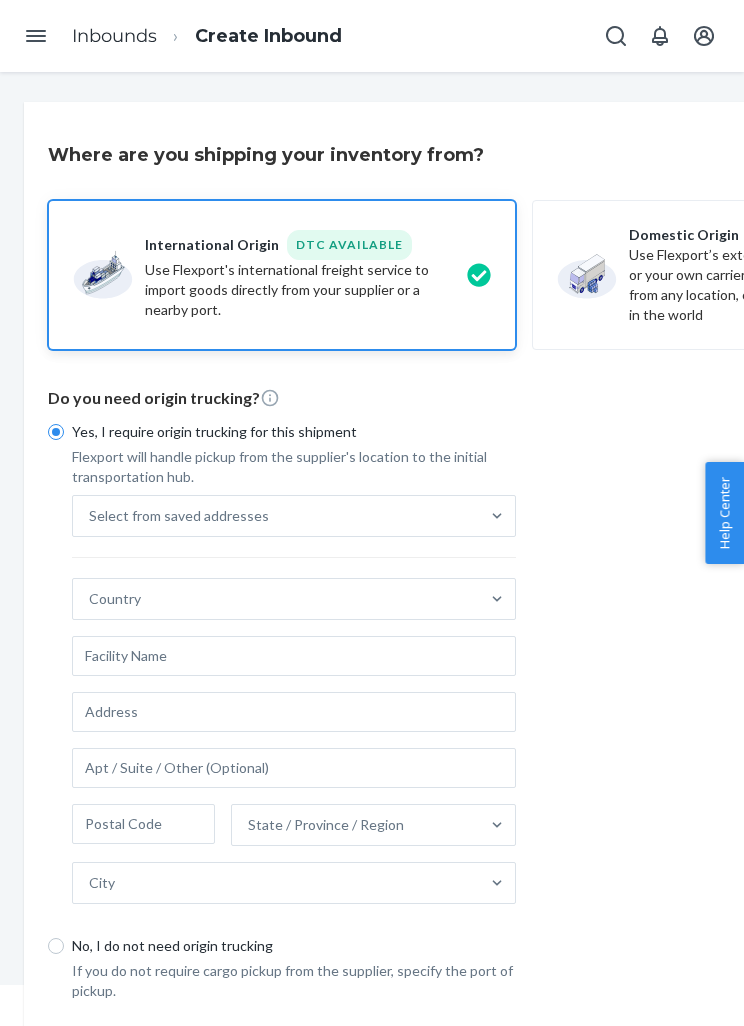 radio on "true" 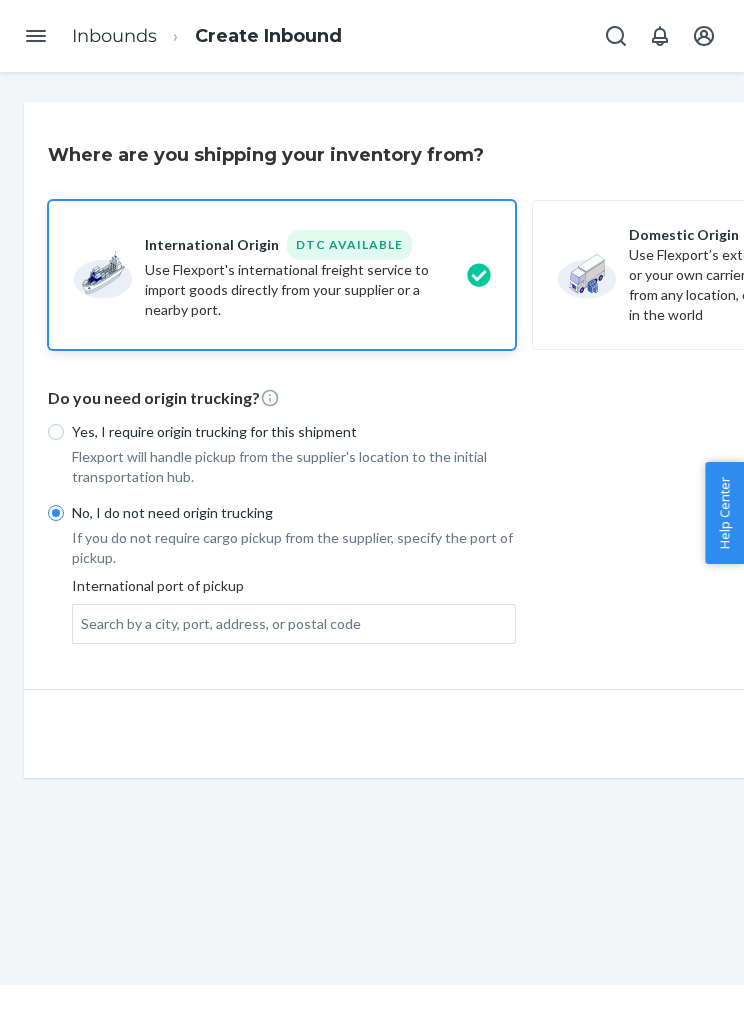 click on "Help Center" at bounding box center (724, 513) 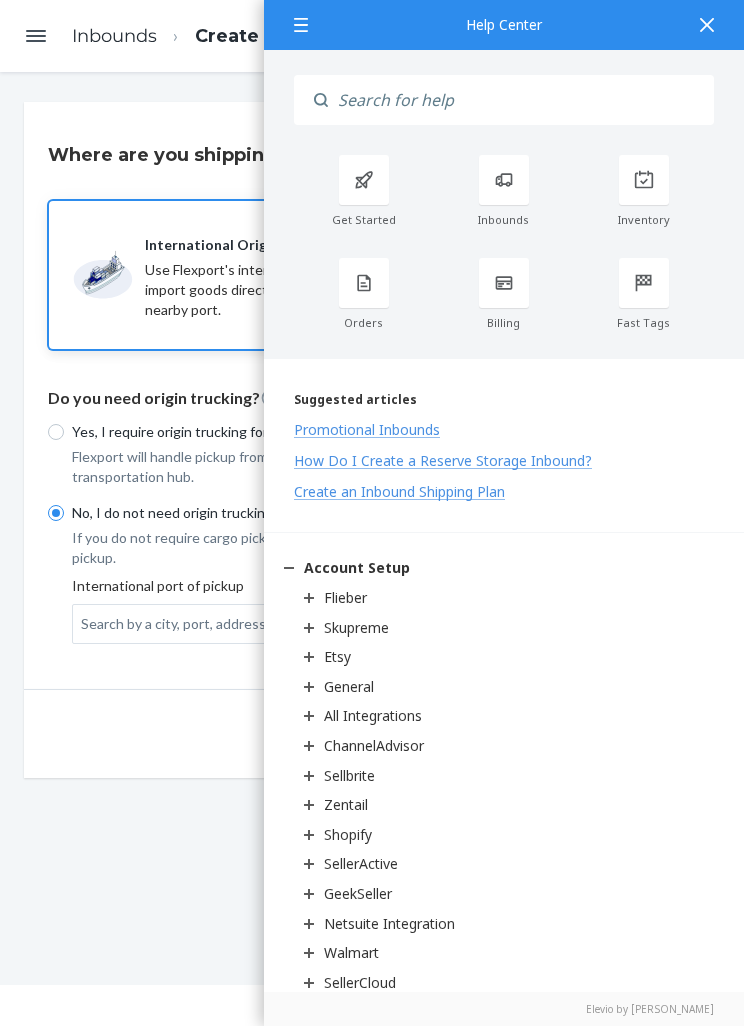 click on "Create an Inbound Shipping Plan" at bounding box center (399, 491) 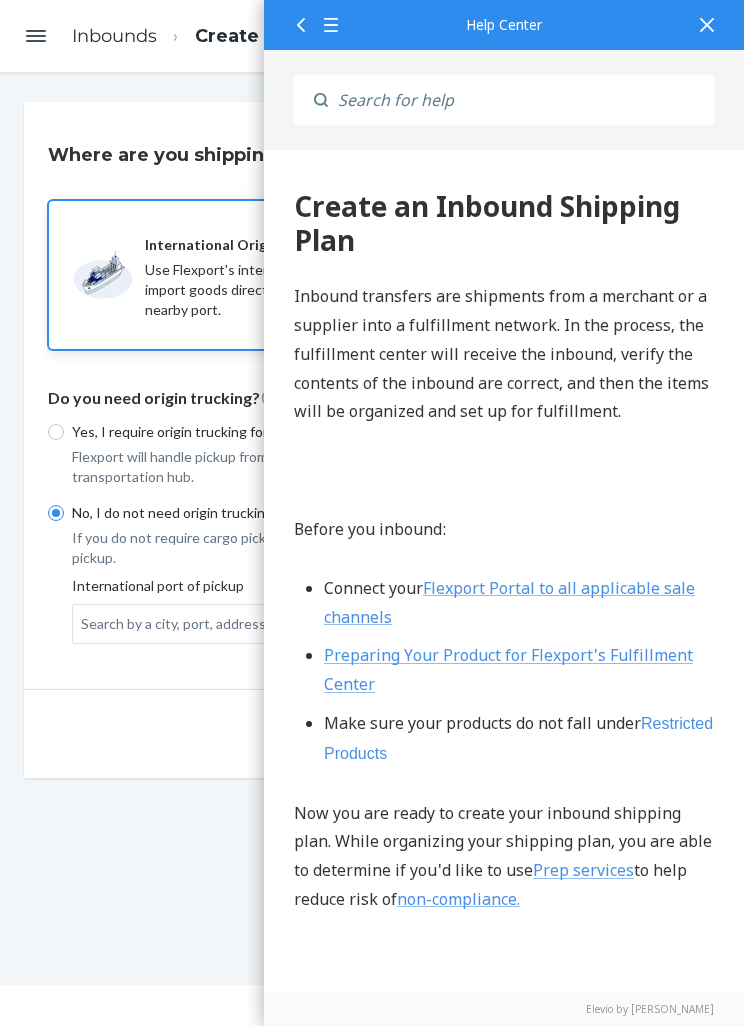 scroll, scrollTop: 0, scrollLeft: 0, axis: both 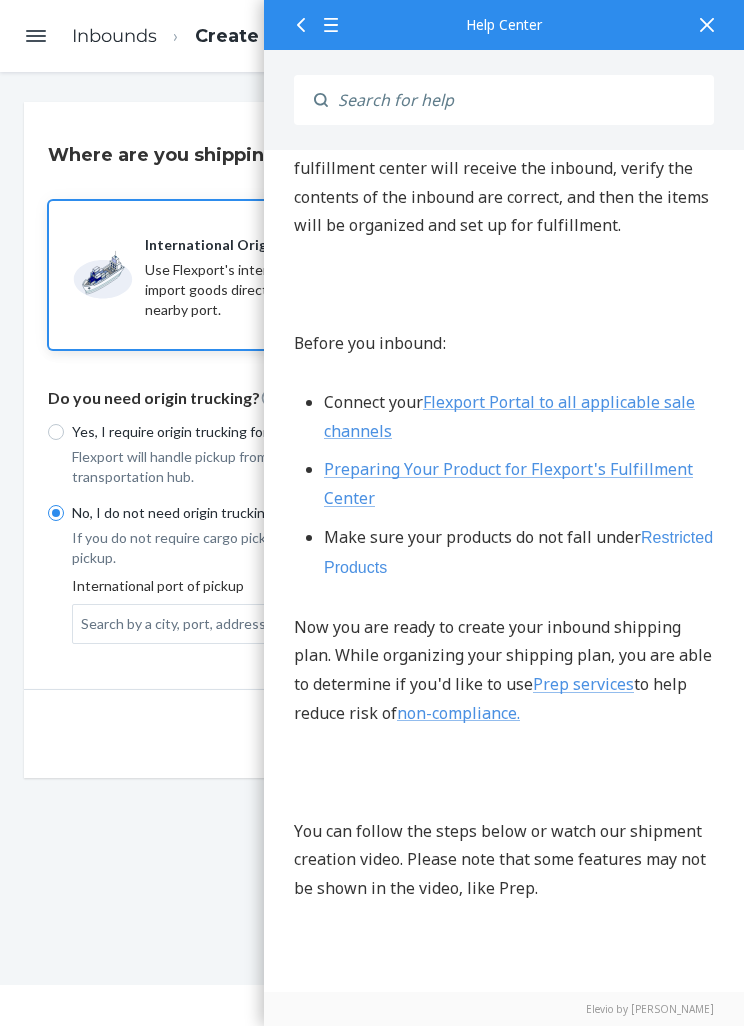 click on "Preparing Your Product for Flexport's Fulfillment Center" at bounding box center [508, 484] 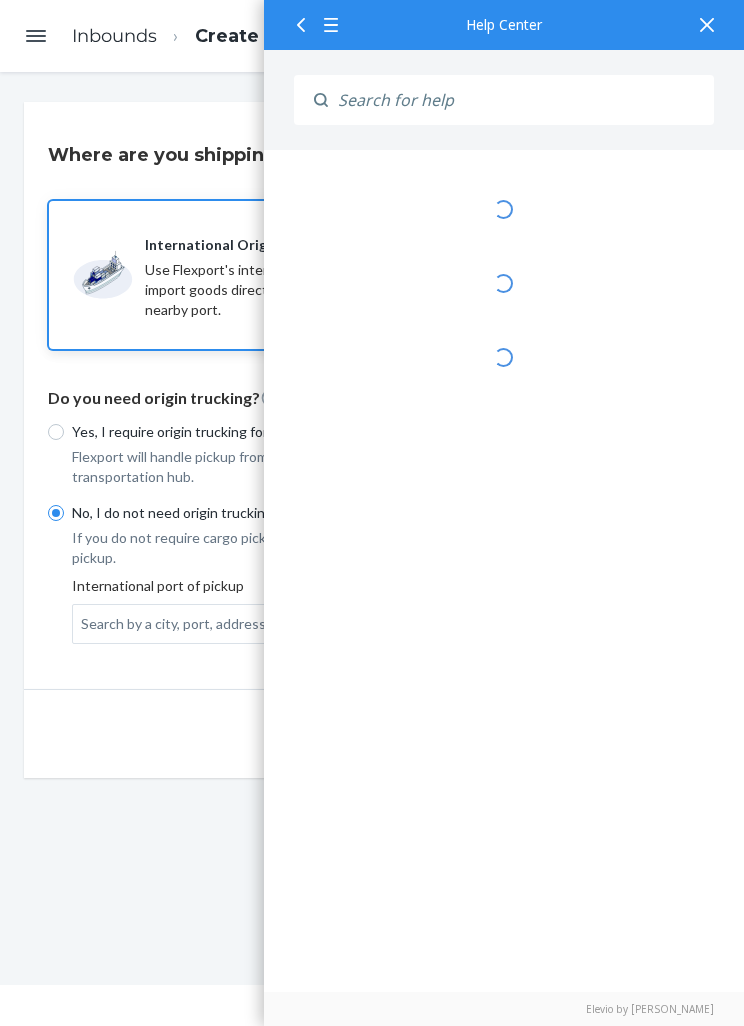 scroll, scrollTop: 0, scrollLeft: 0, axis: both 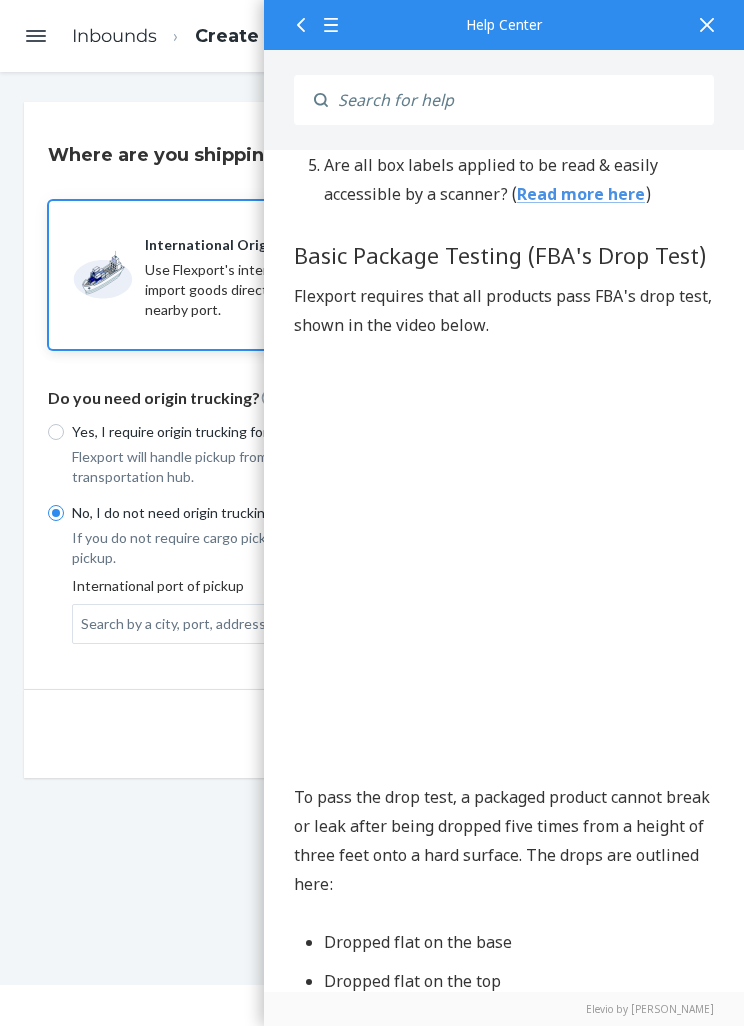click at bounding box center (297, 24) 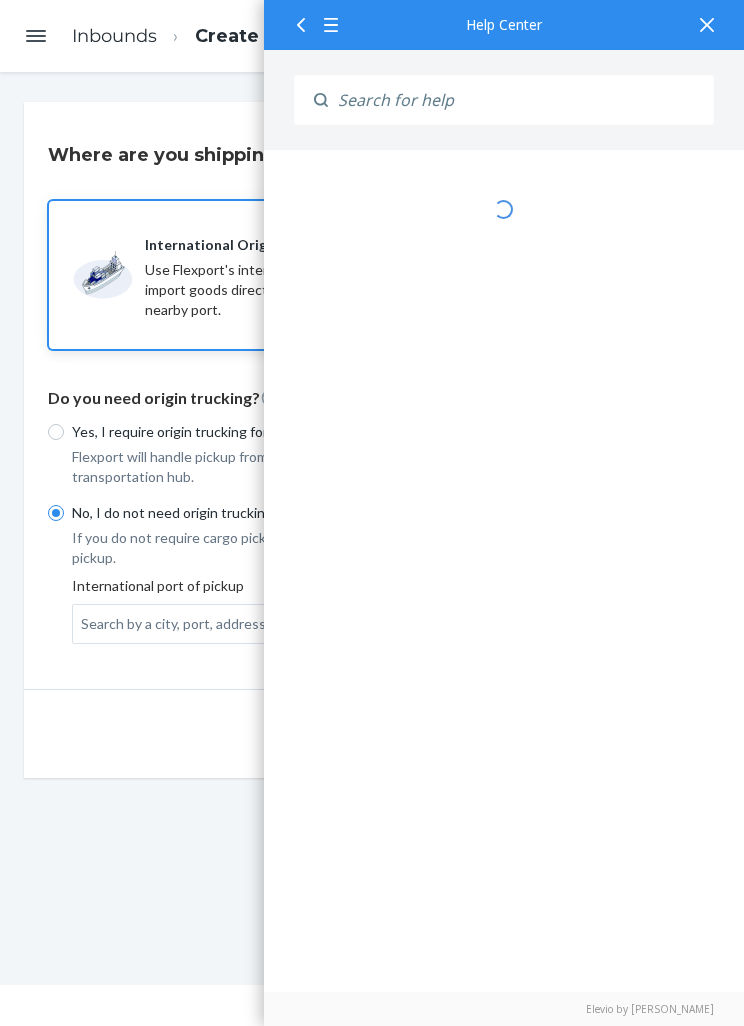 scroll, scrollTop: 0, scrollLeft: 0, axis: both 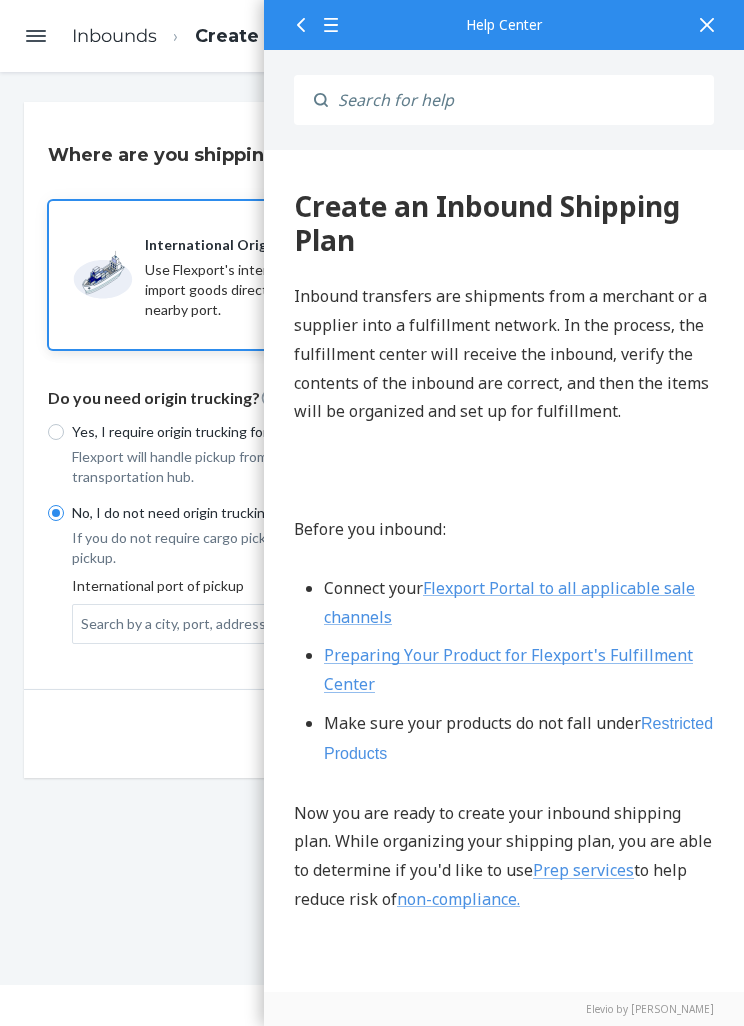 click 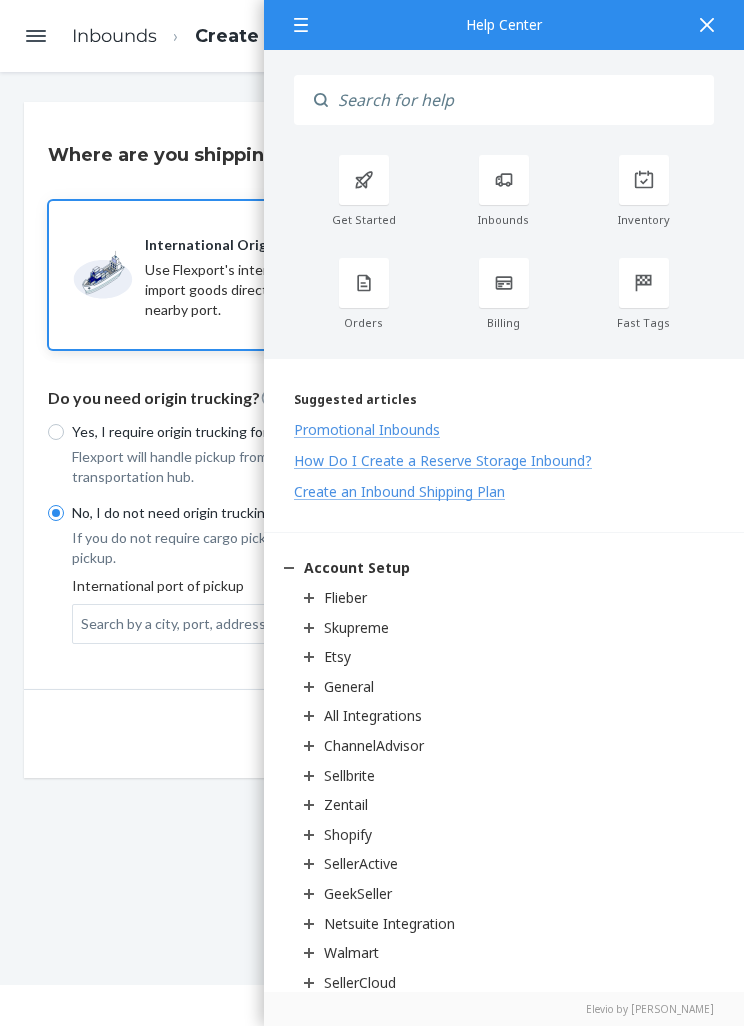 click at bounding box center [364, 180] 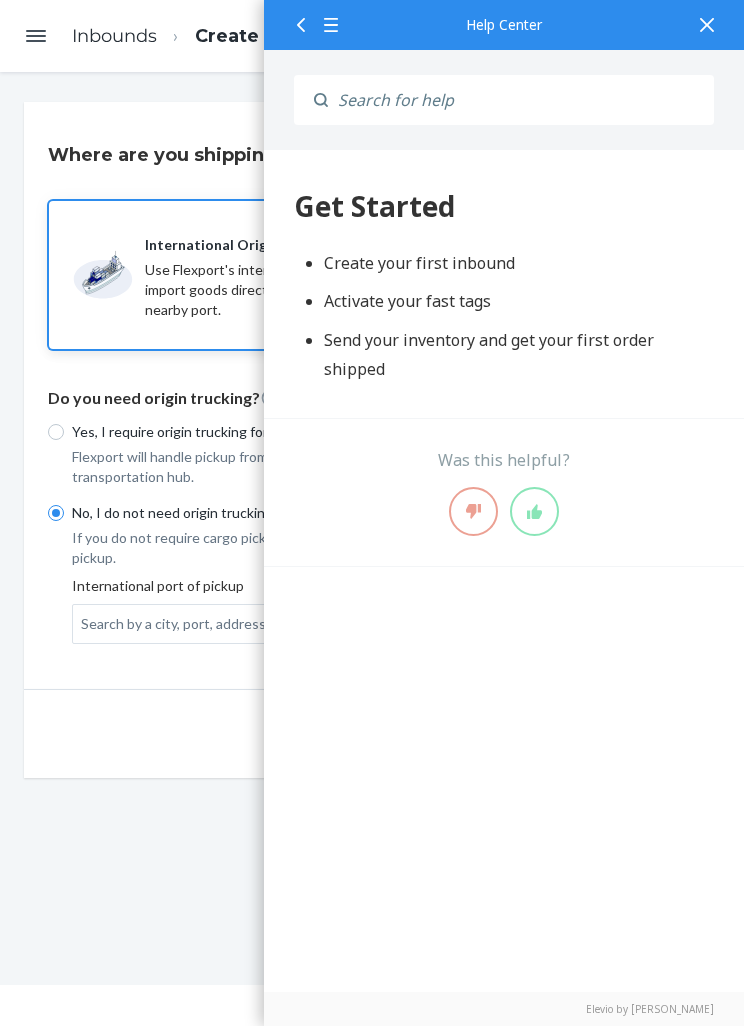 scroll, scrollTop: 0, scrollLeft: 0, axis: both 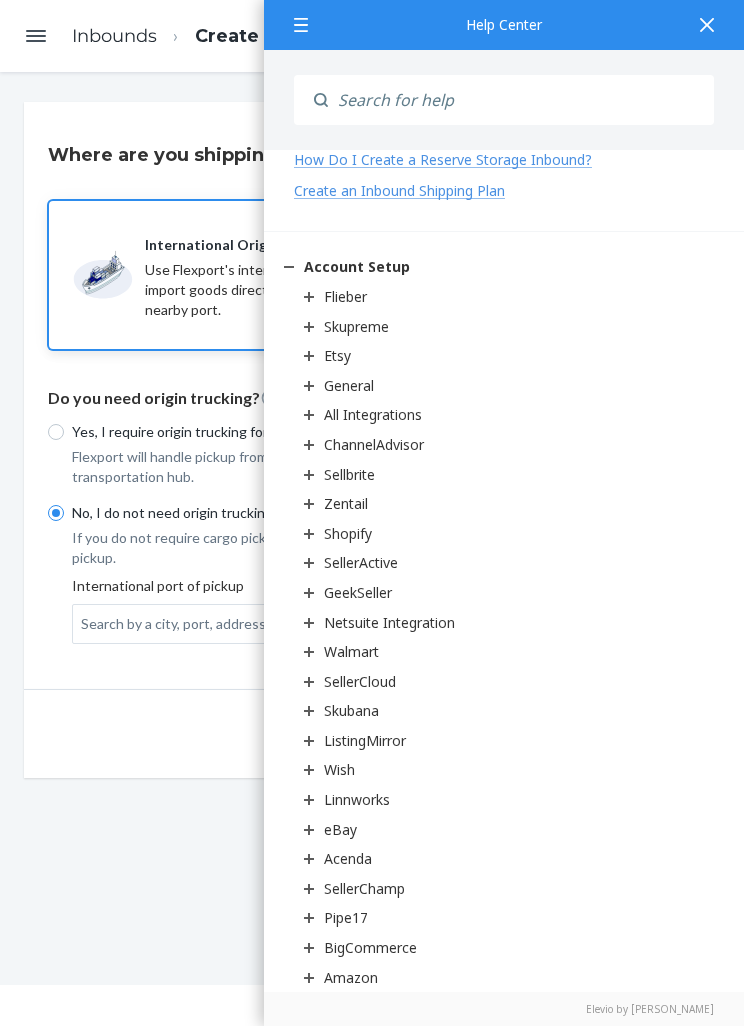 click on "Shopify" at bounding box center [348, 533] 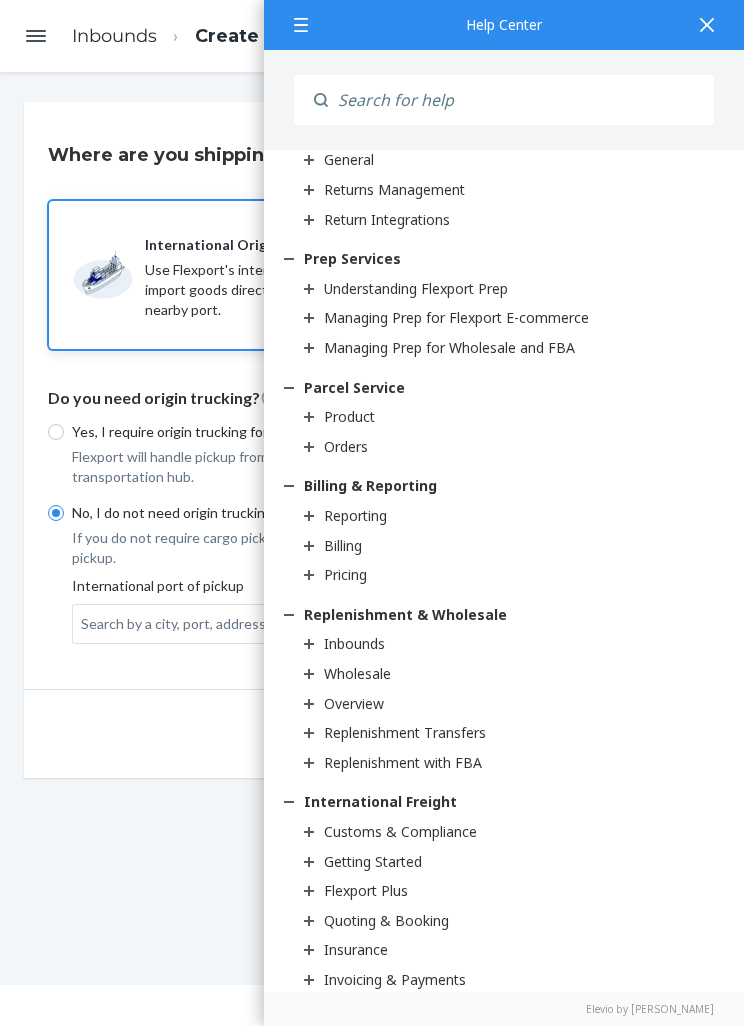 scroll, scrollTop: 3597, scrollLeft: 0, axis: vertical 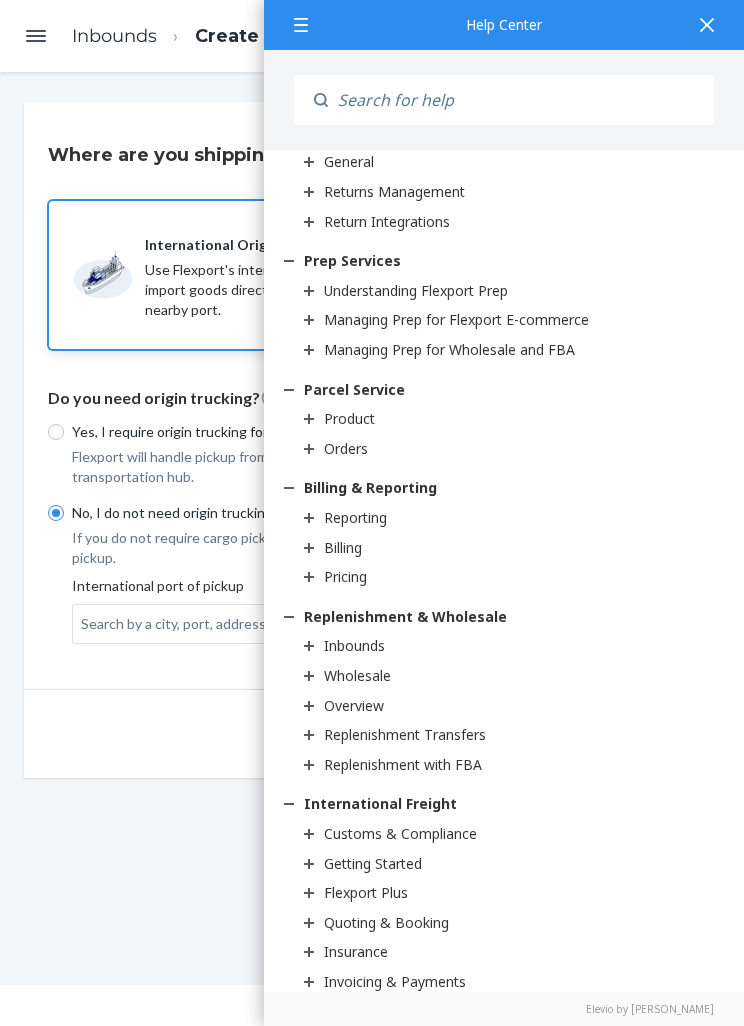 click on "Next" at bounding box center (524, 733) 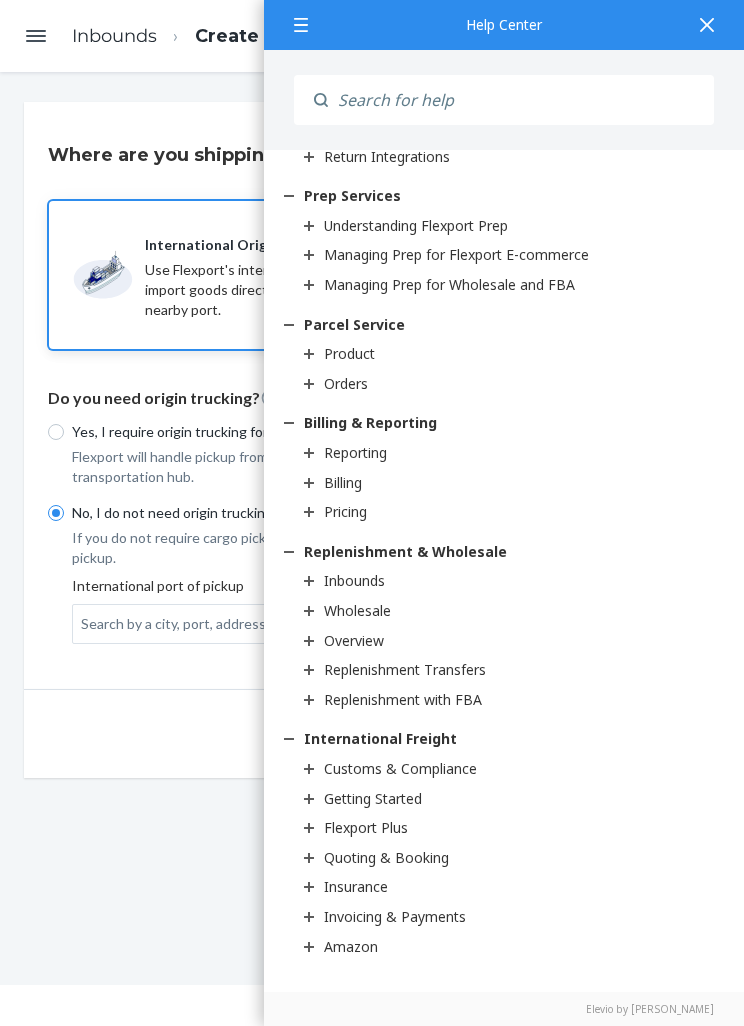 scroll, scrollTop: 3388, scrollLeft: 0, axis: vertical 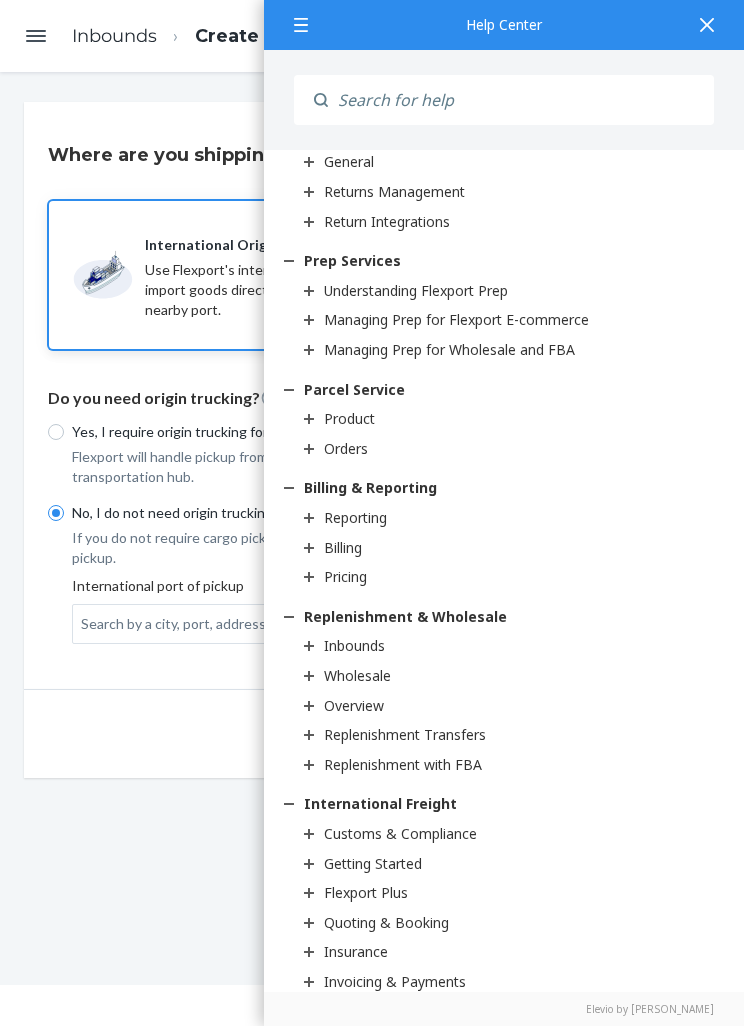 click 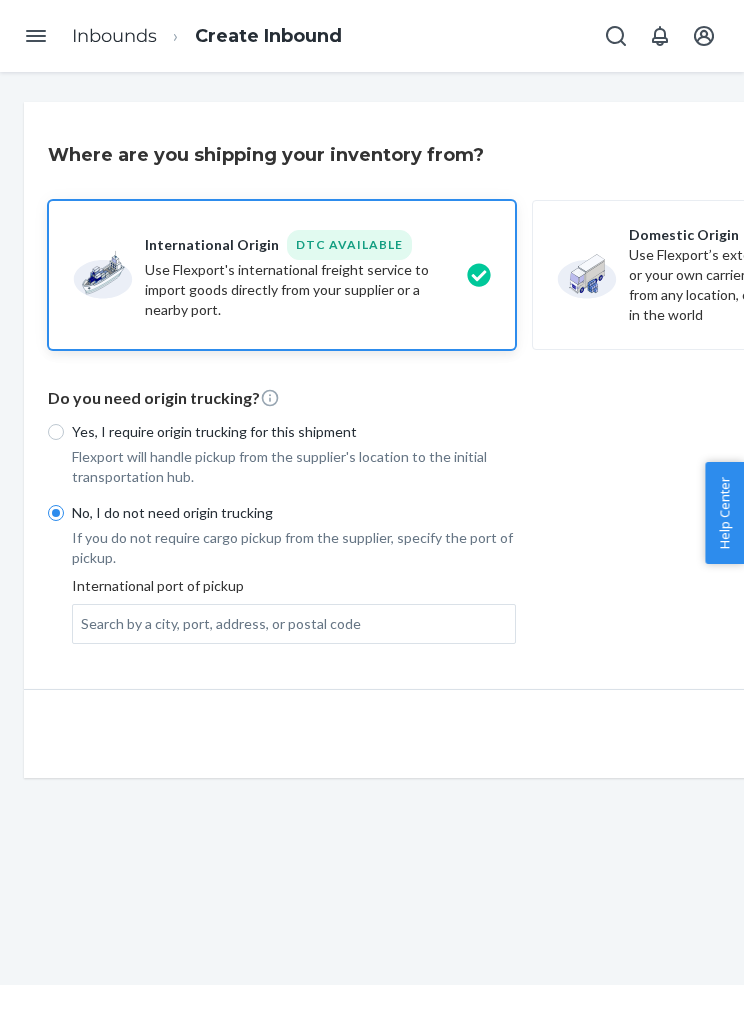 click on "Help Center" at bounding box center [724, 513] 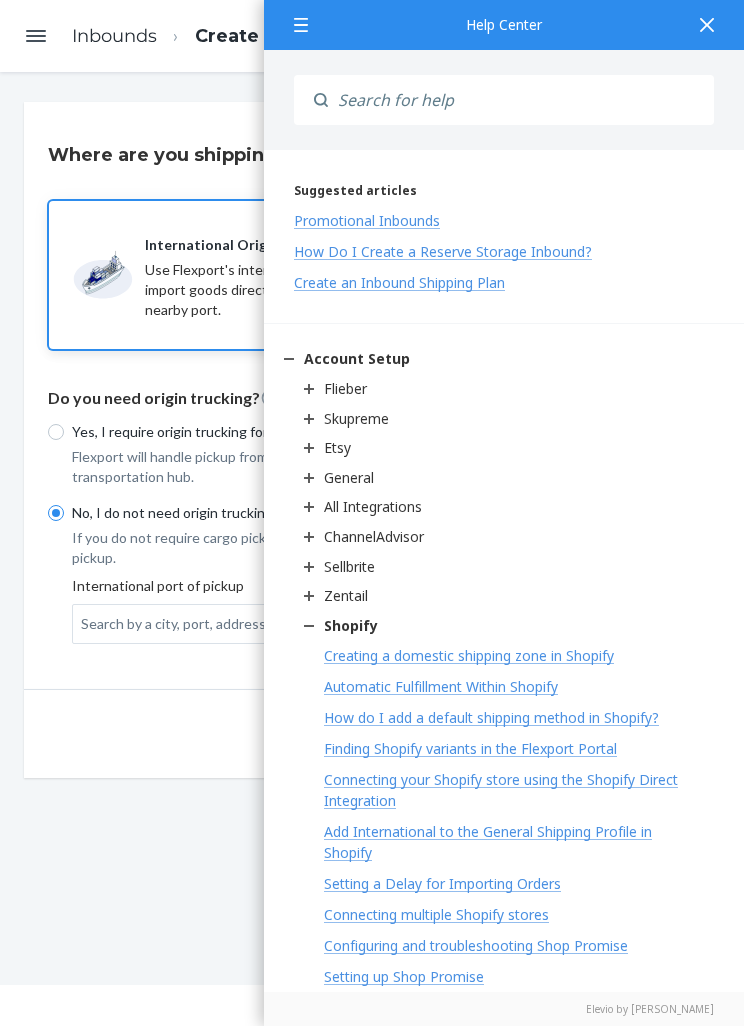 scroll, scrollTop: 0, scrollLeft: 0, axis: both 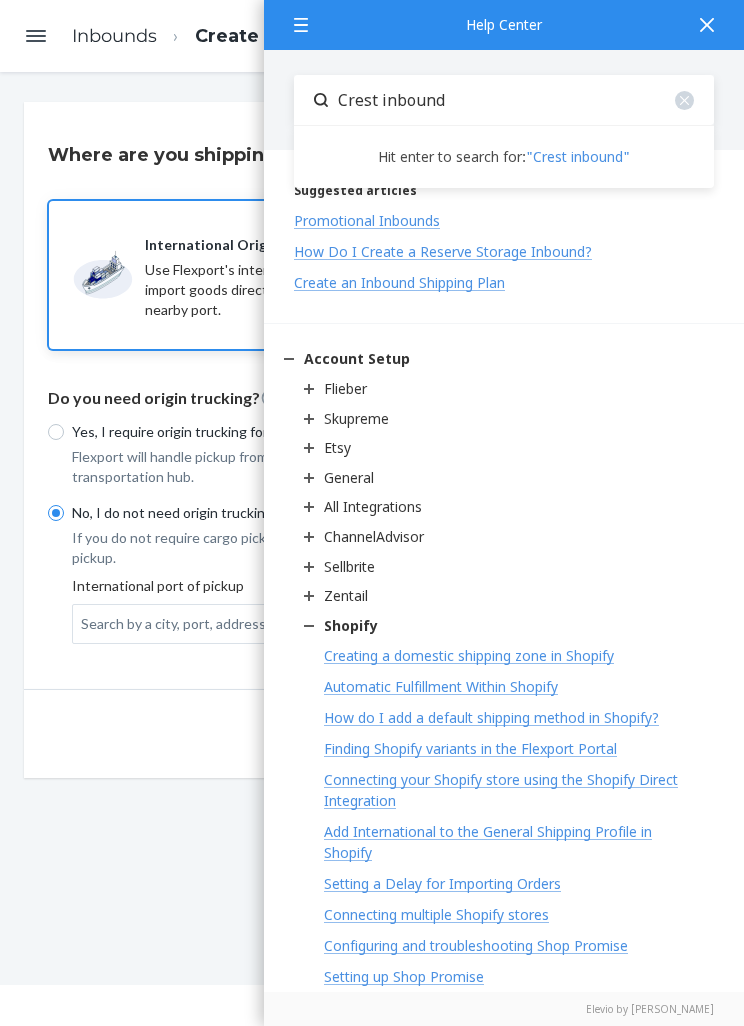 click on ""Crest inbound"" at bounding box center [578, 156] 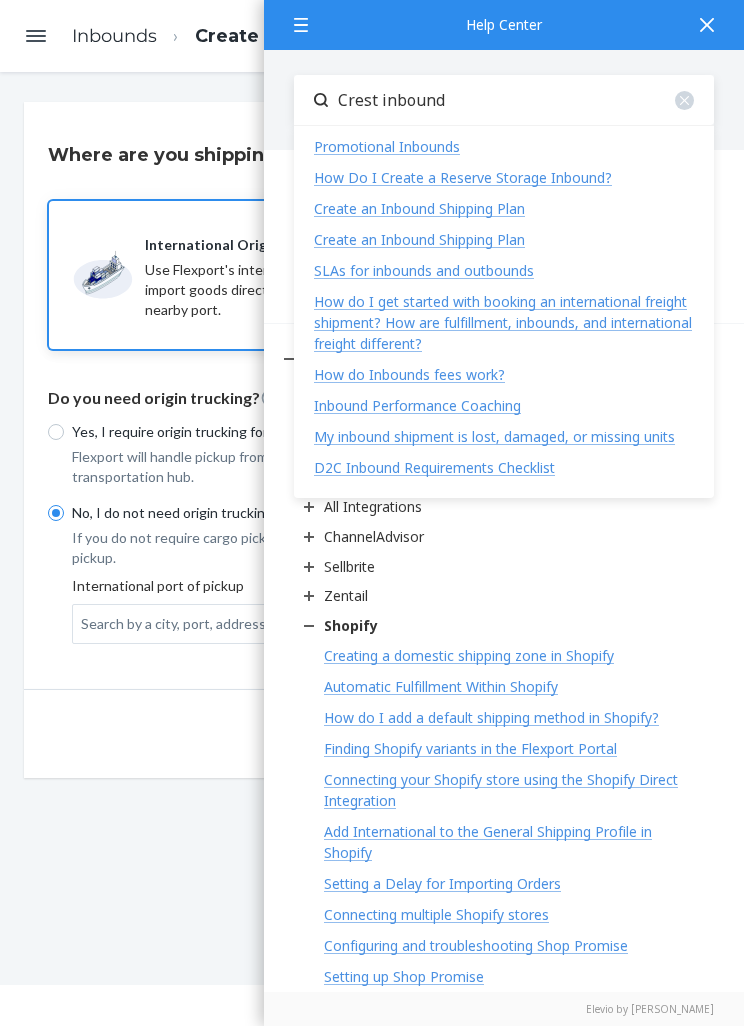 click on "Crest inbound" at bounding box center [521, 100] 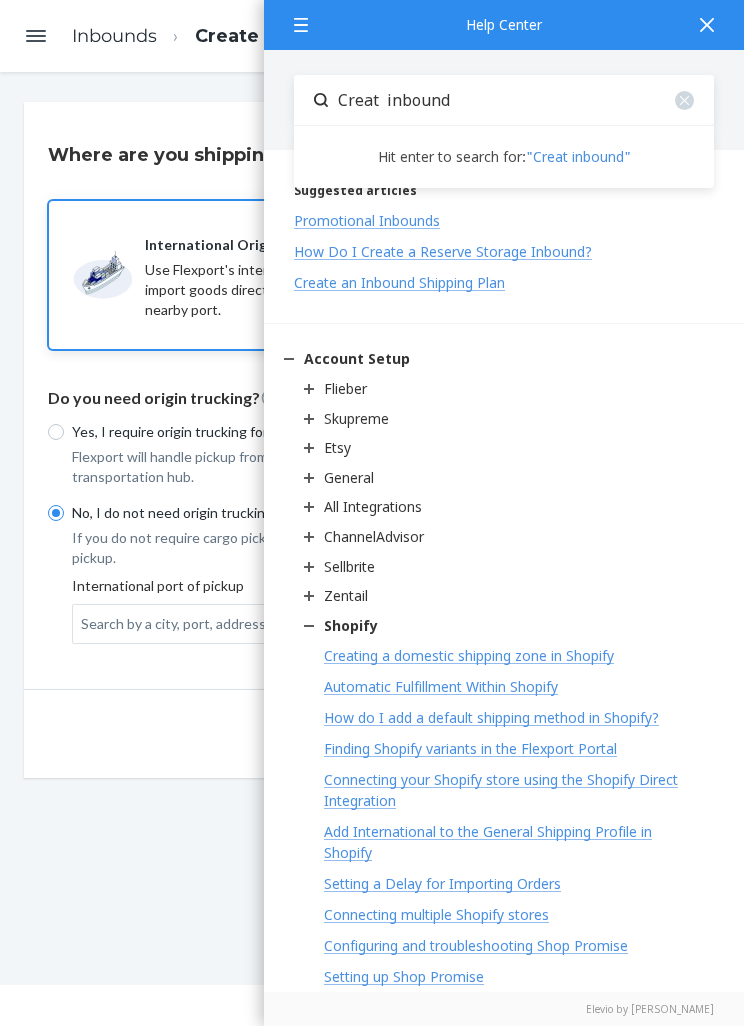 click on "Creat  inbound" at bounding box center (521, 100) 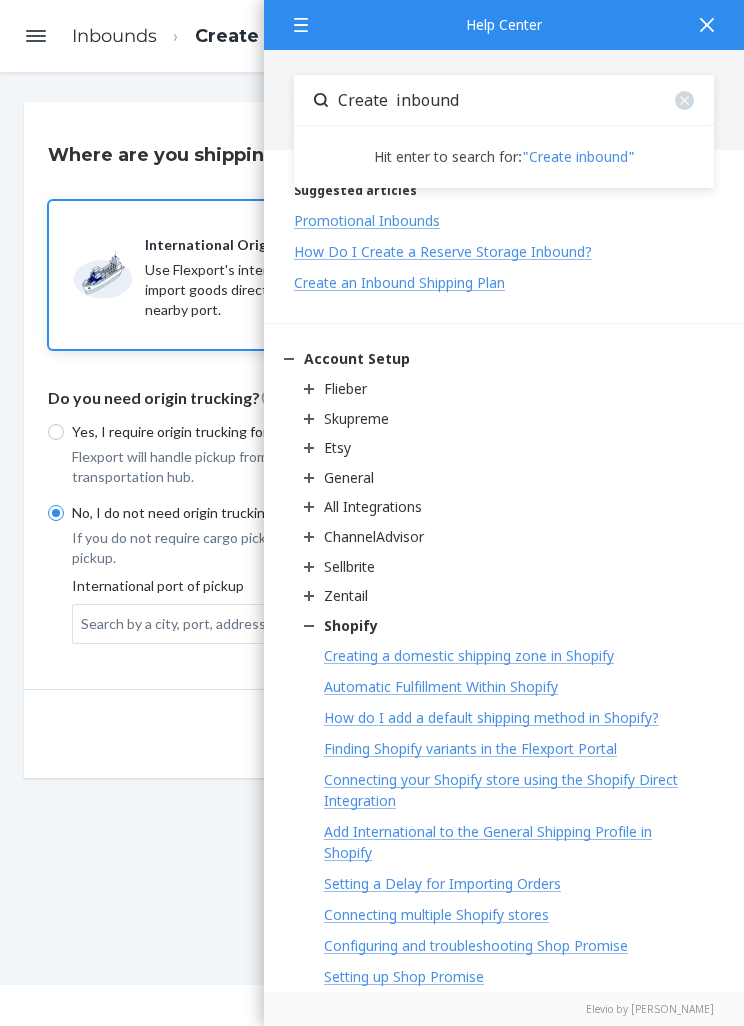 type on "Create  inbound" 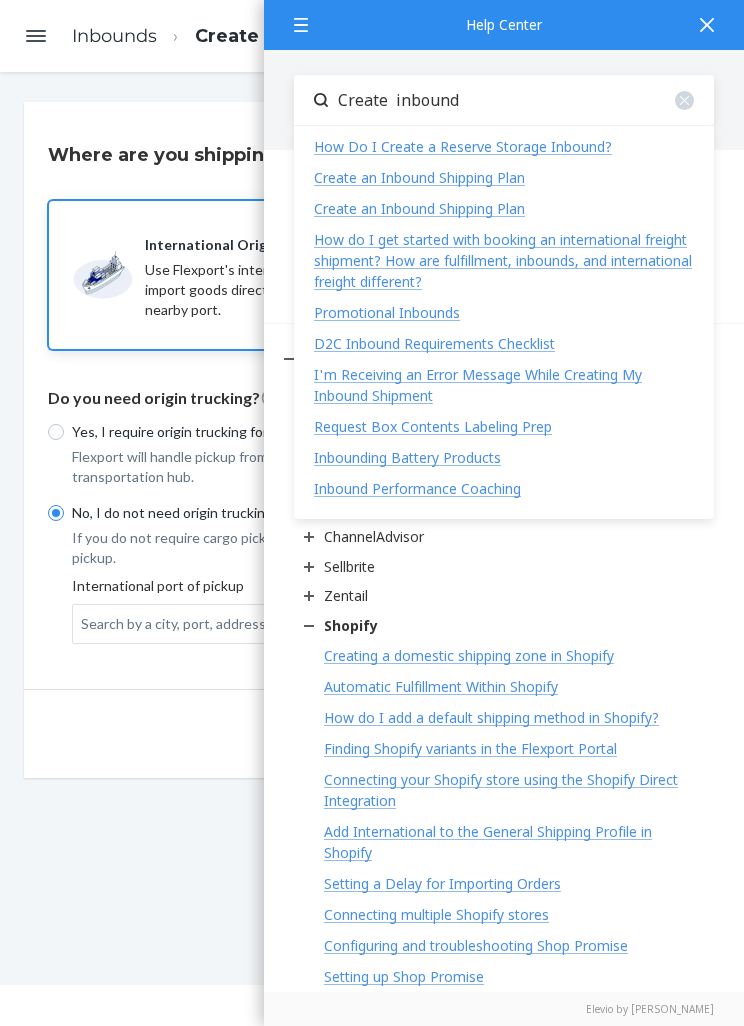 click on "How Do I Create a Reserve Storage Inbound?" at bounding box center (463, 146) 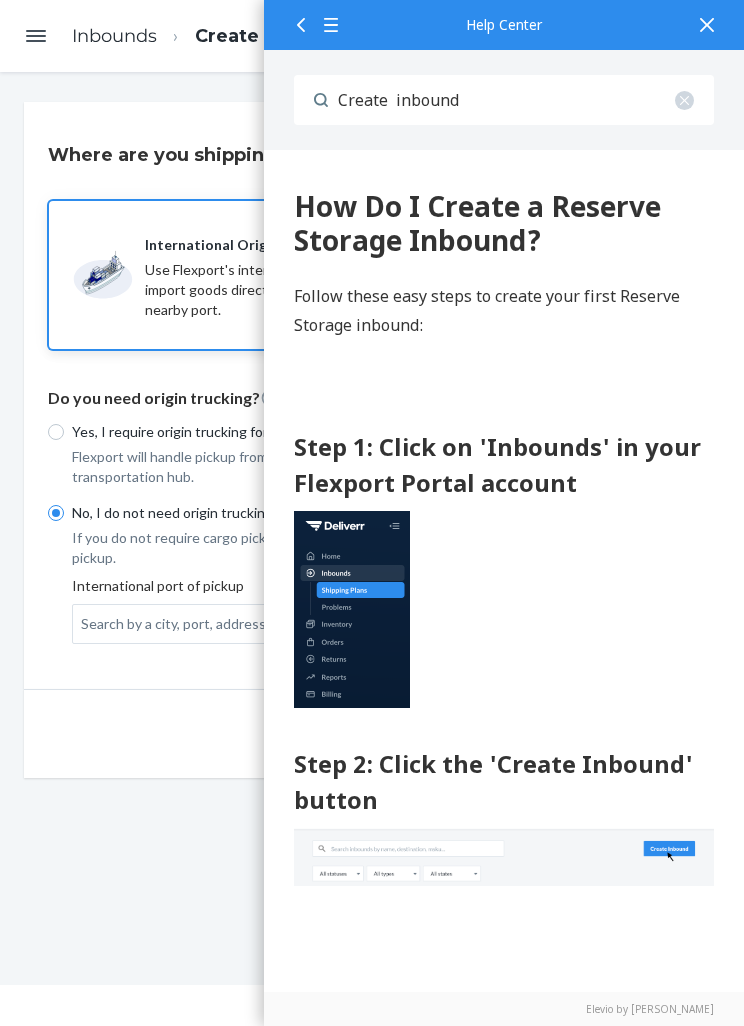 scroll, scrollTop: 0, scrollLeft: 0, axis: both 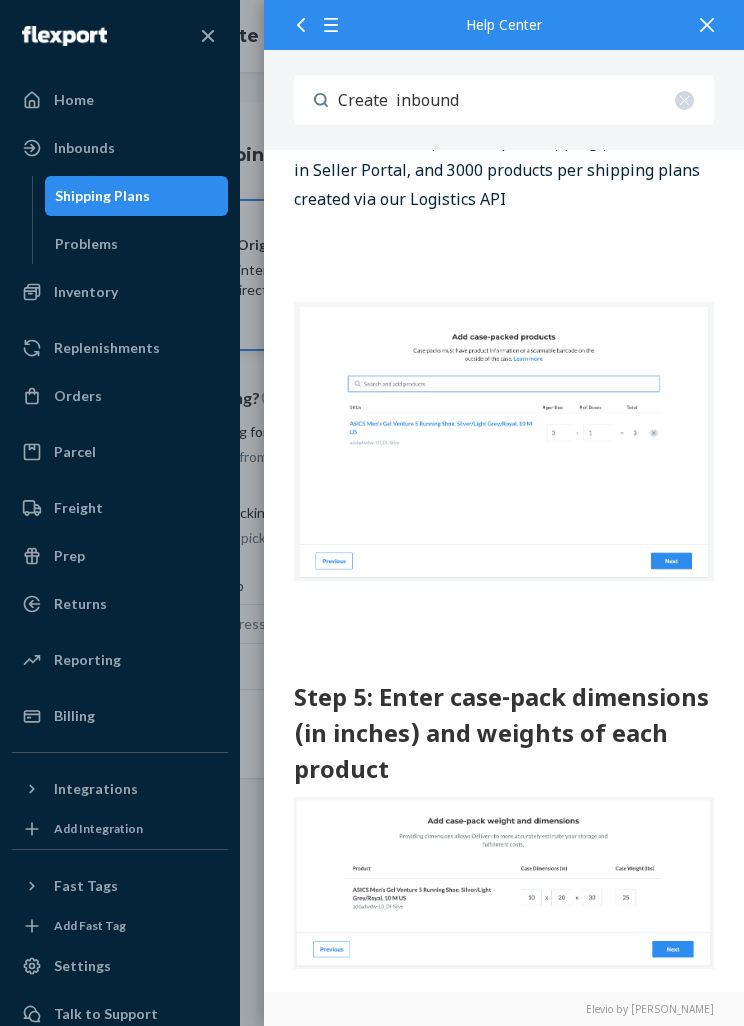 click on "Inbounds" at bounding box center [120, 148] 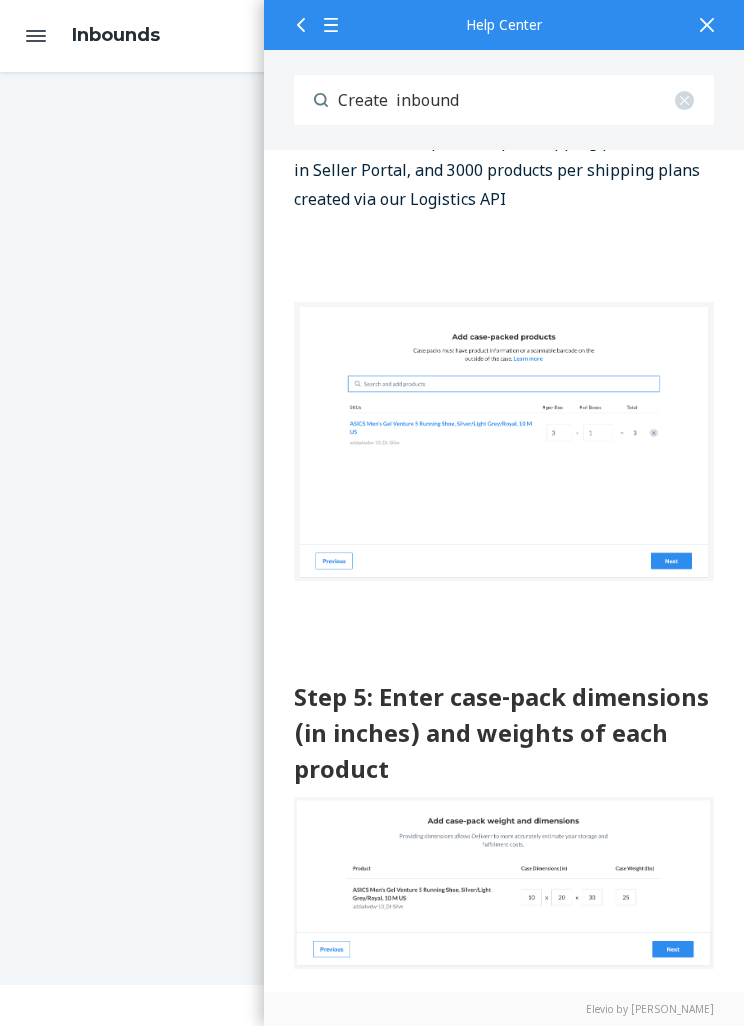 scroll, scrollTop: 0, scrollLeft: 0, axis: both 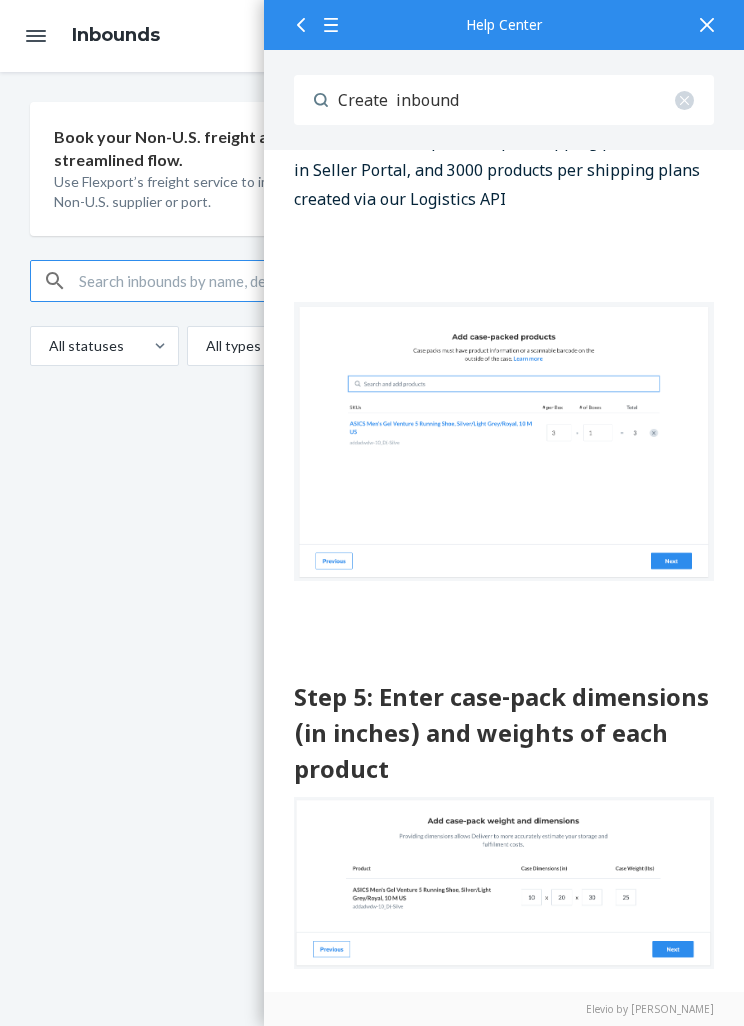 click on "Username
Create  inbound" at bounding box center (504, 100) 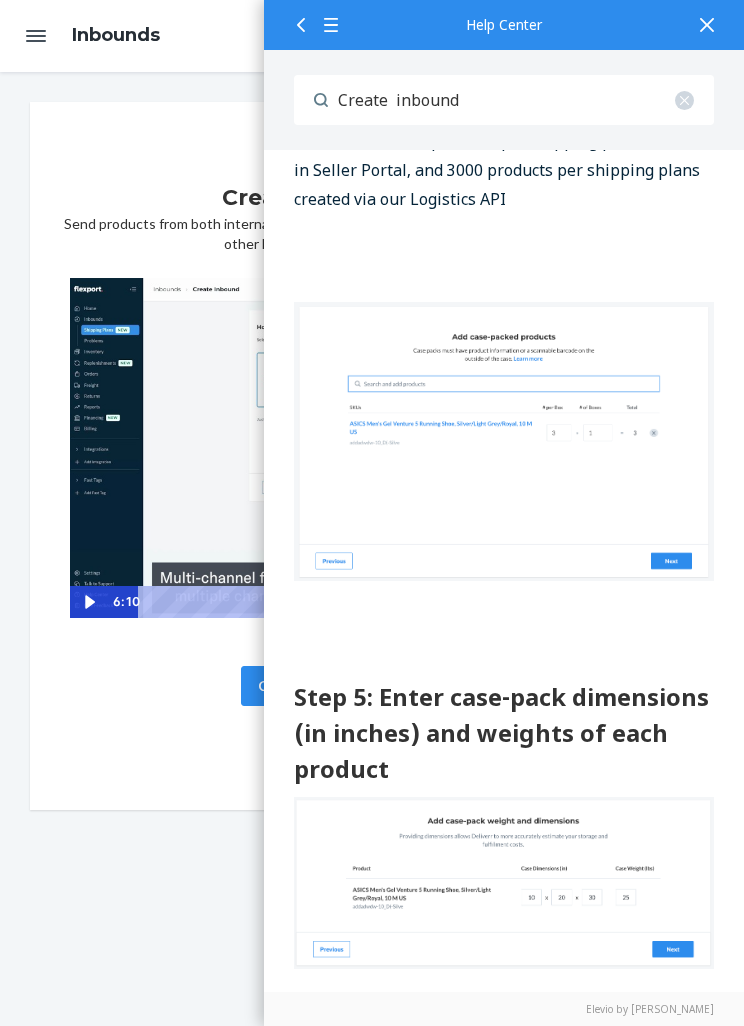 click on "Create  inbound" at bounding box center (521, 100) 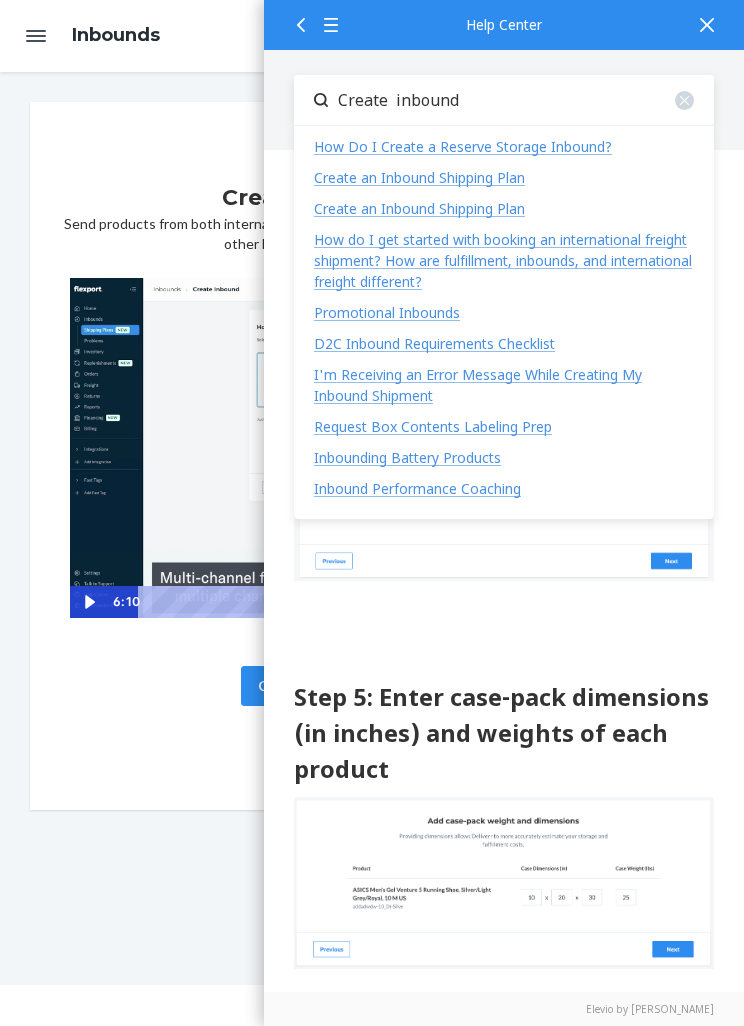 click at bounding box center [707, 24] 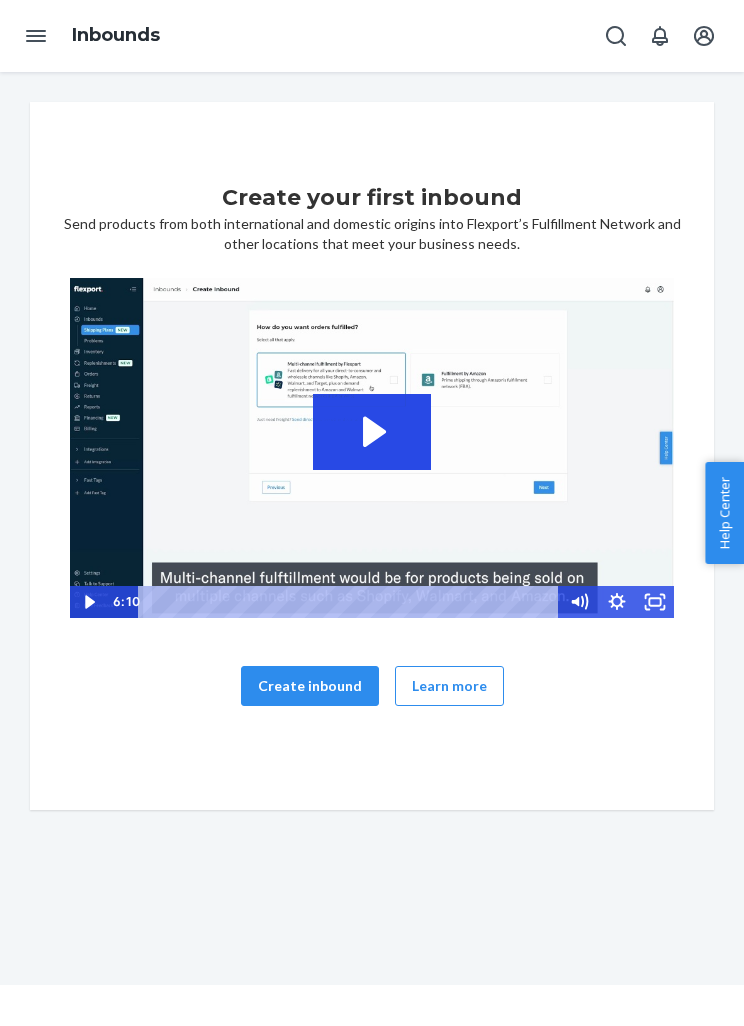 click 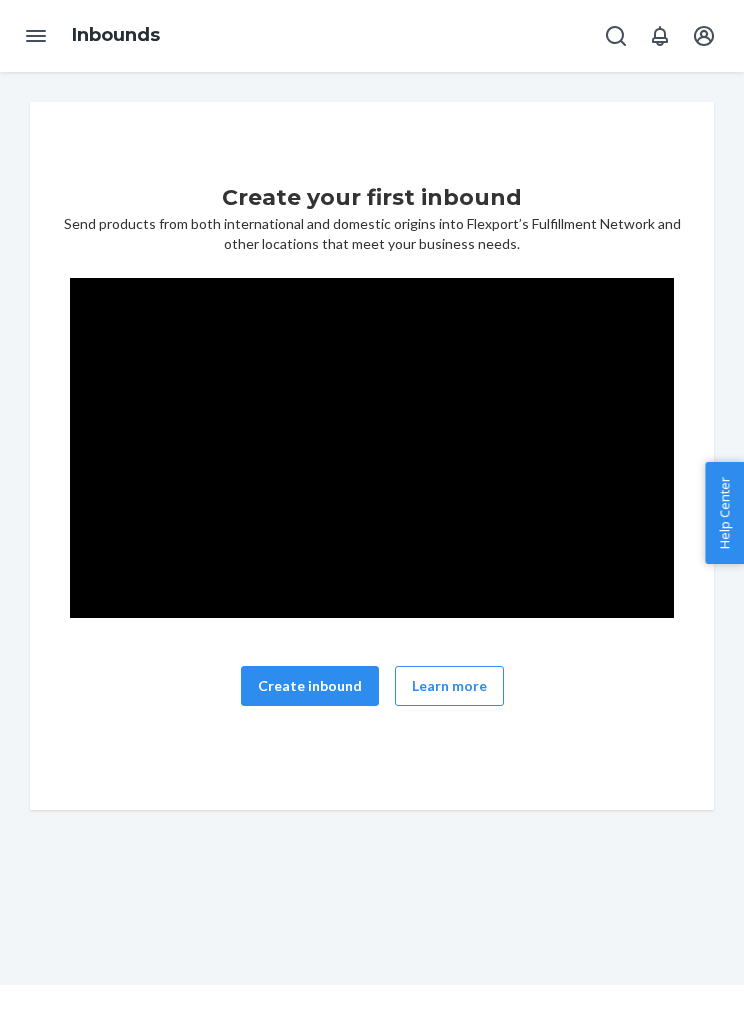 click at bounding box center (372, 448) 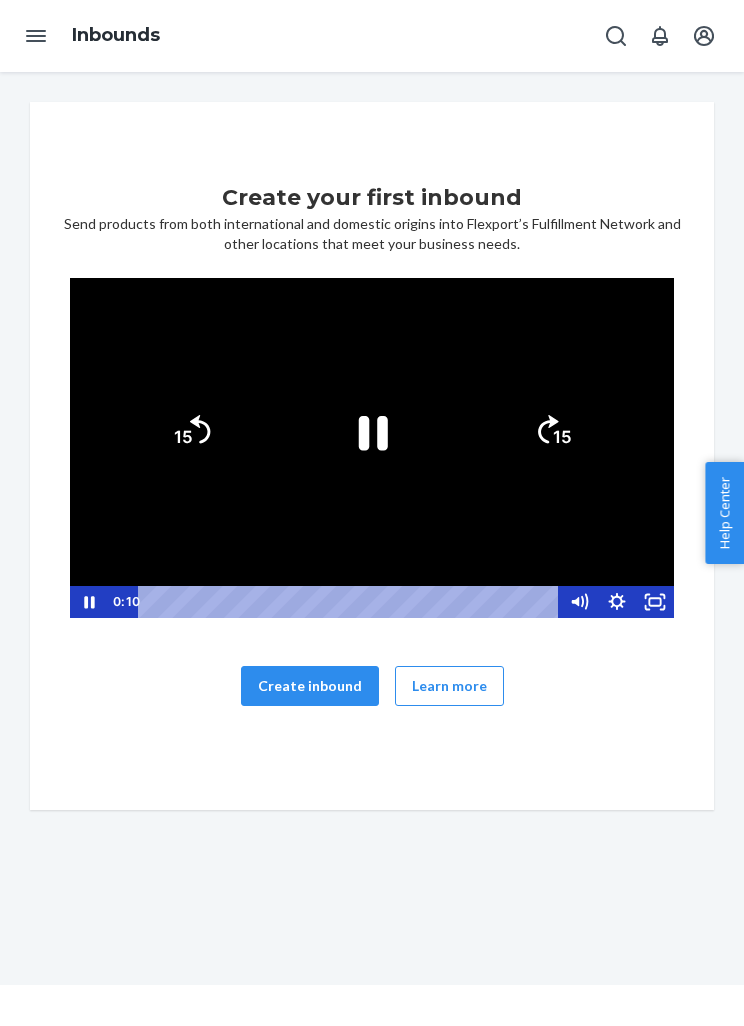 click on "15" 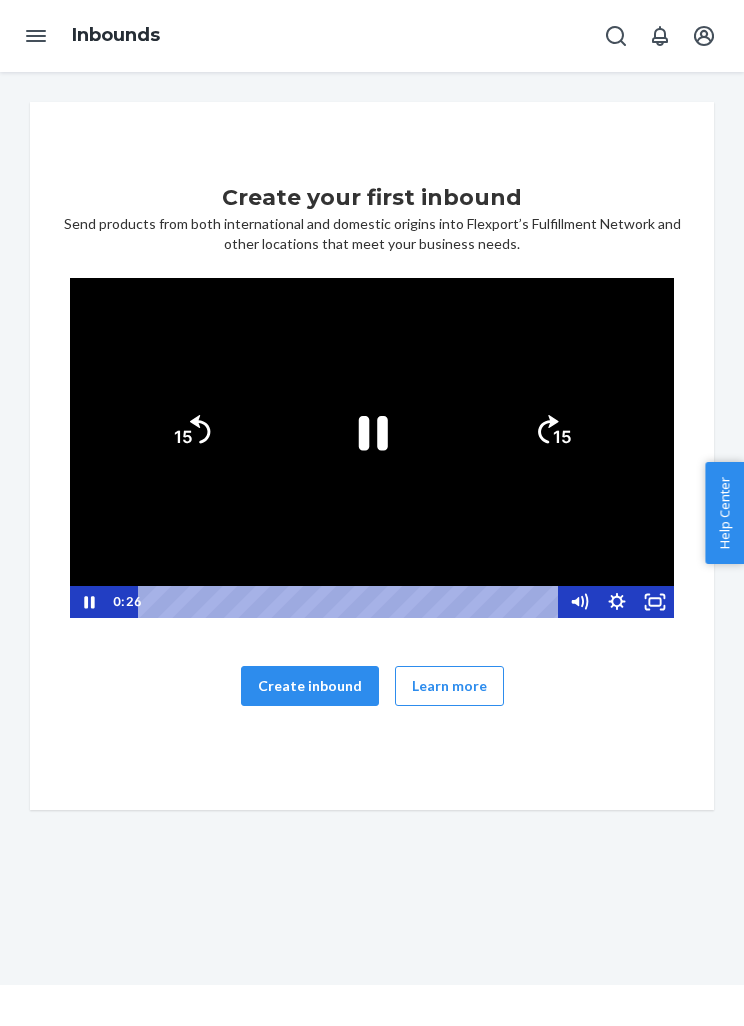 click on "15" 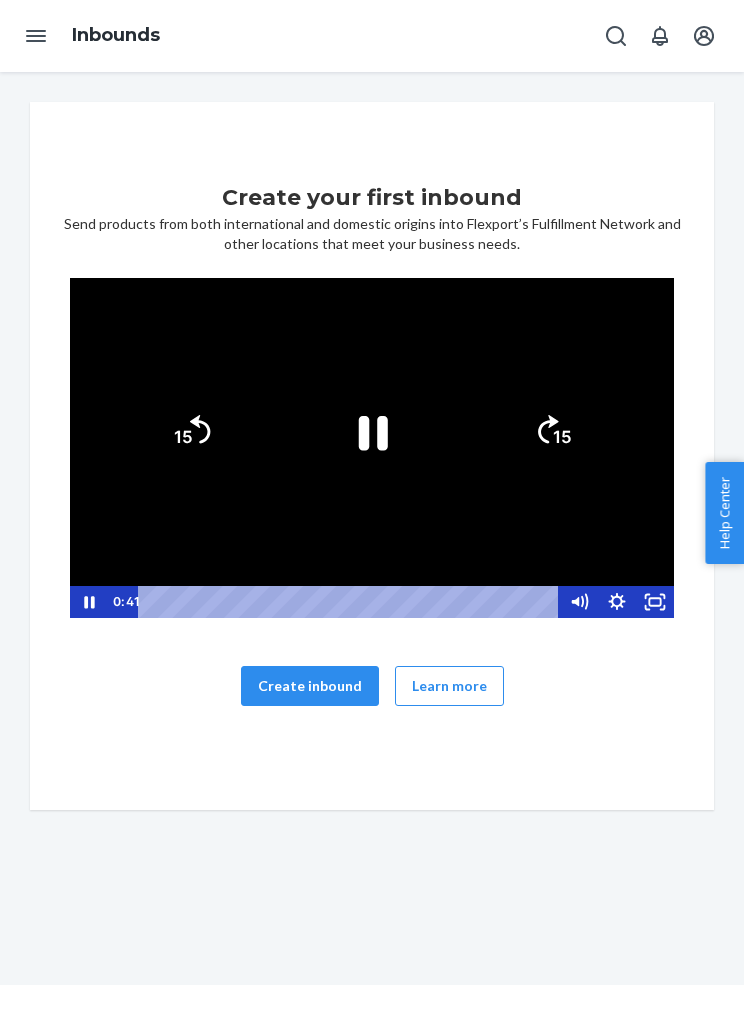 click on "15" 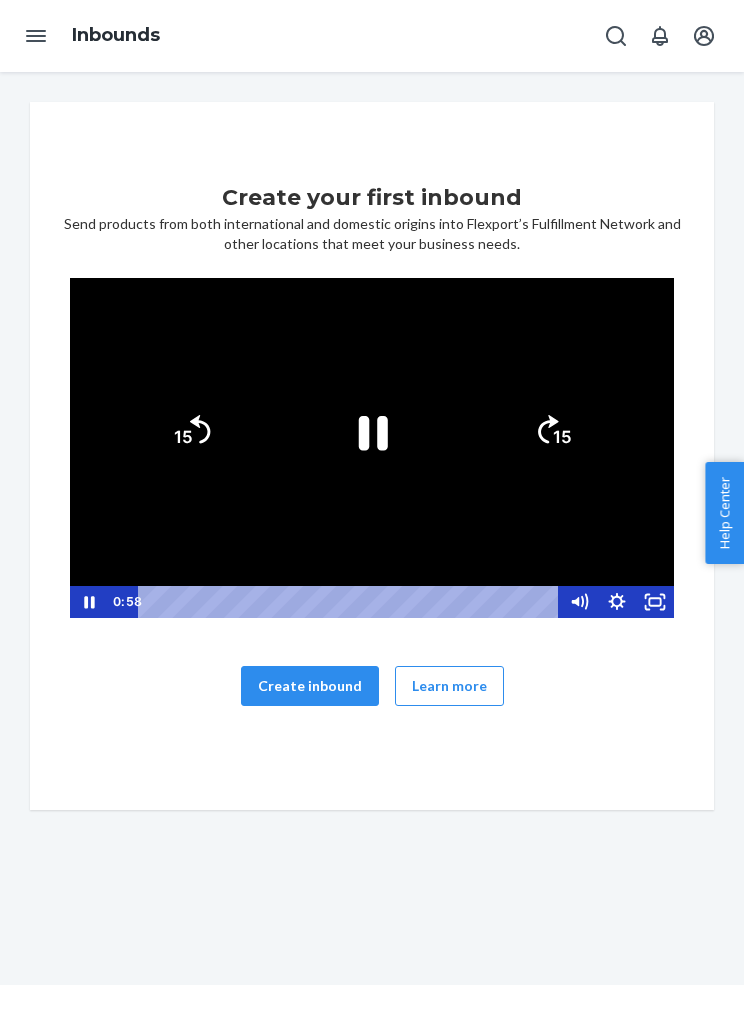 click 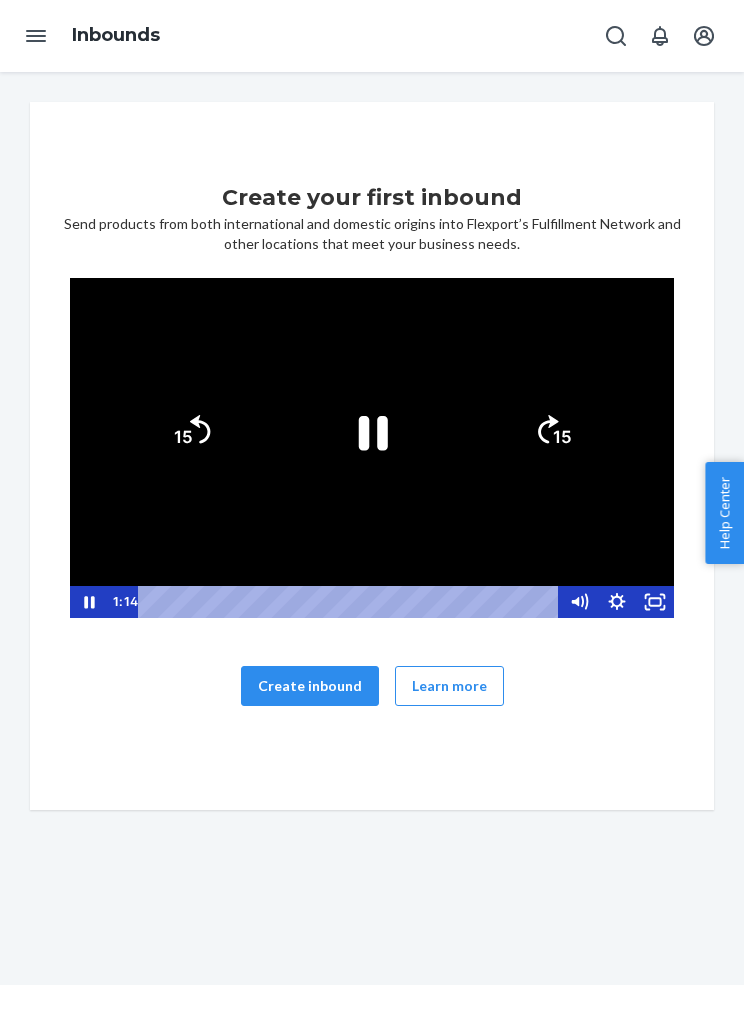 click 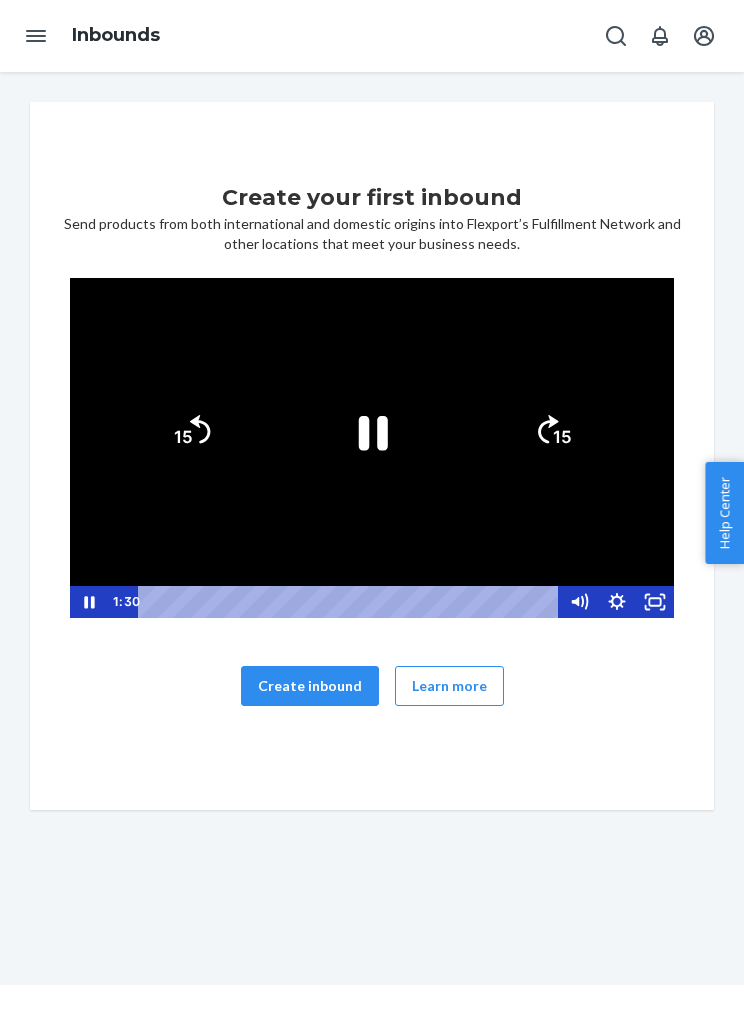 click 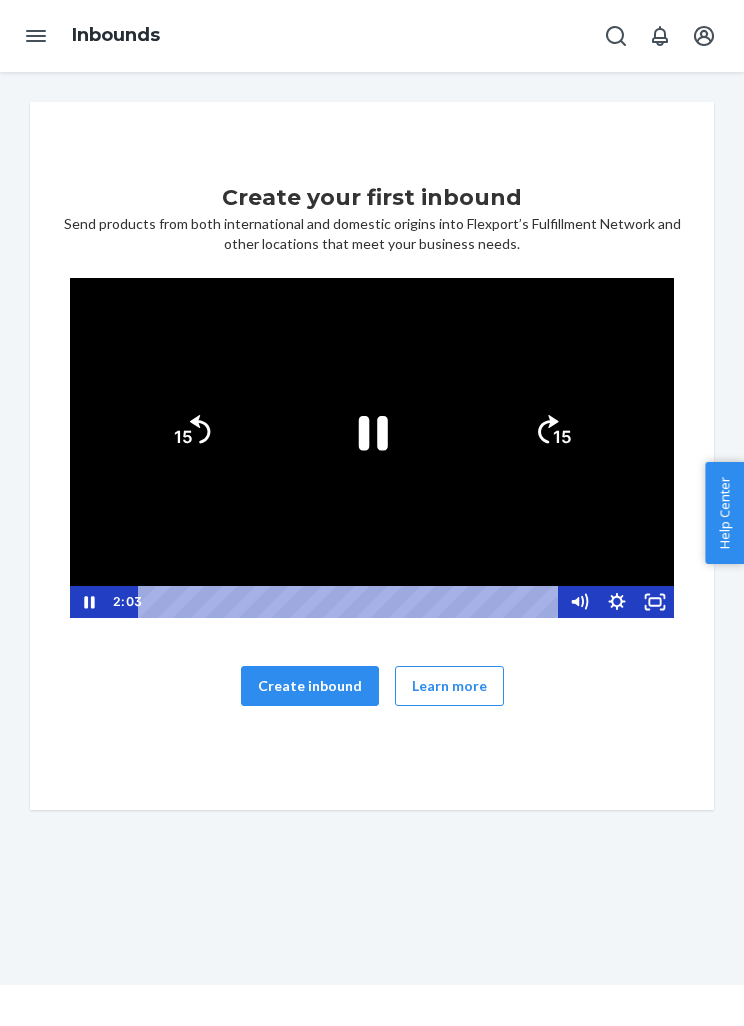 click on "15" 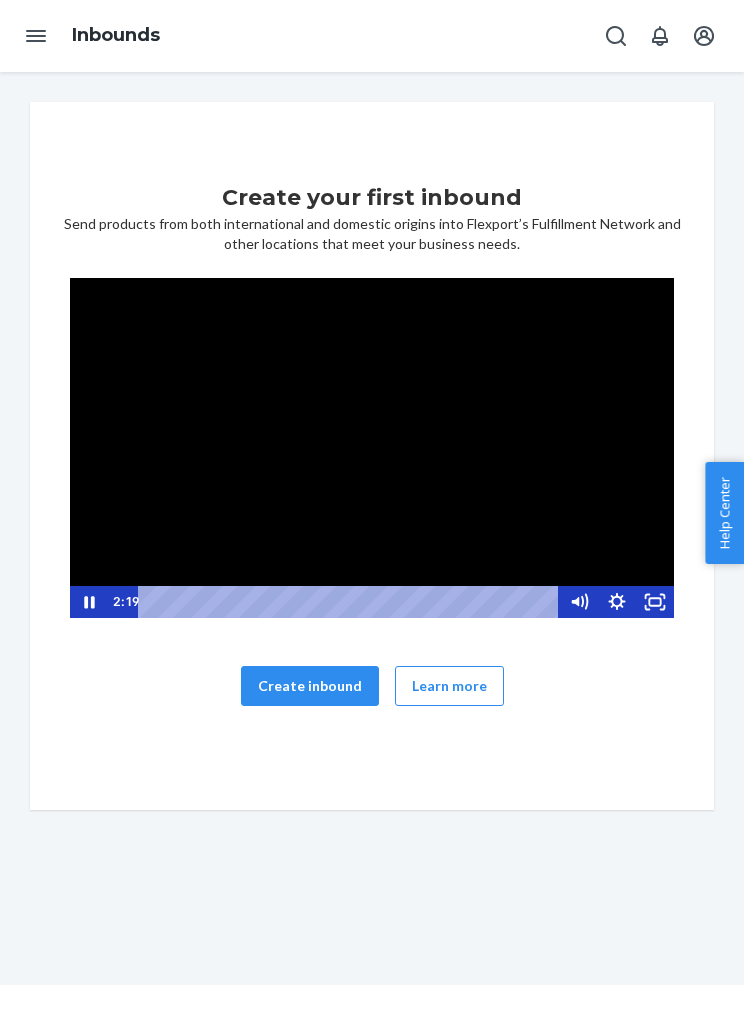click at bounding box center (372, 448) 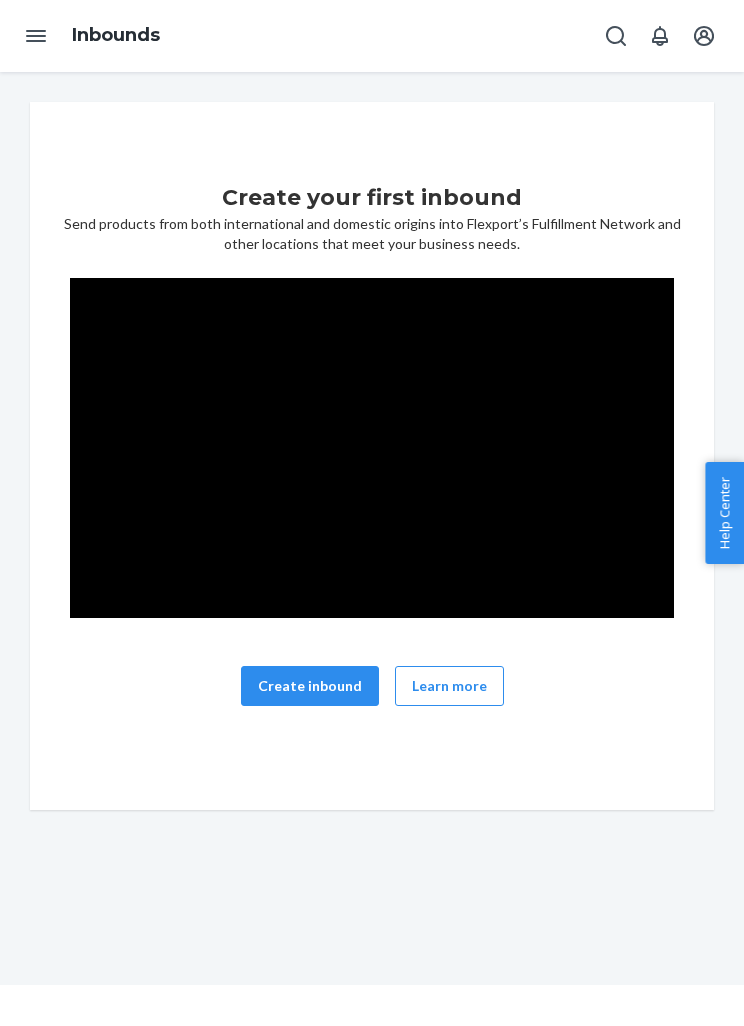 click at bounding box center [372, 448] 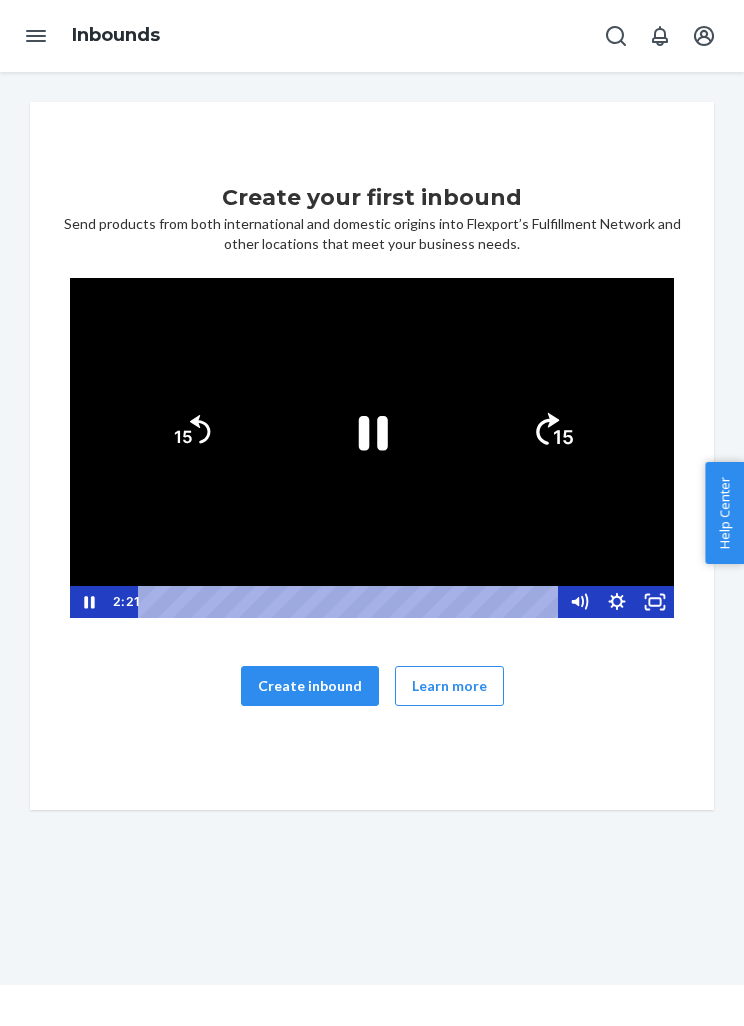 click on "15" 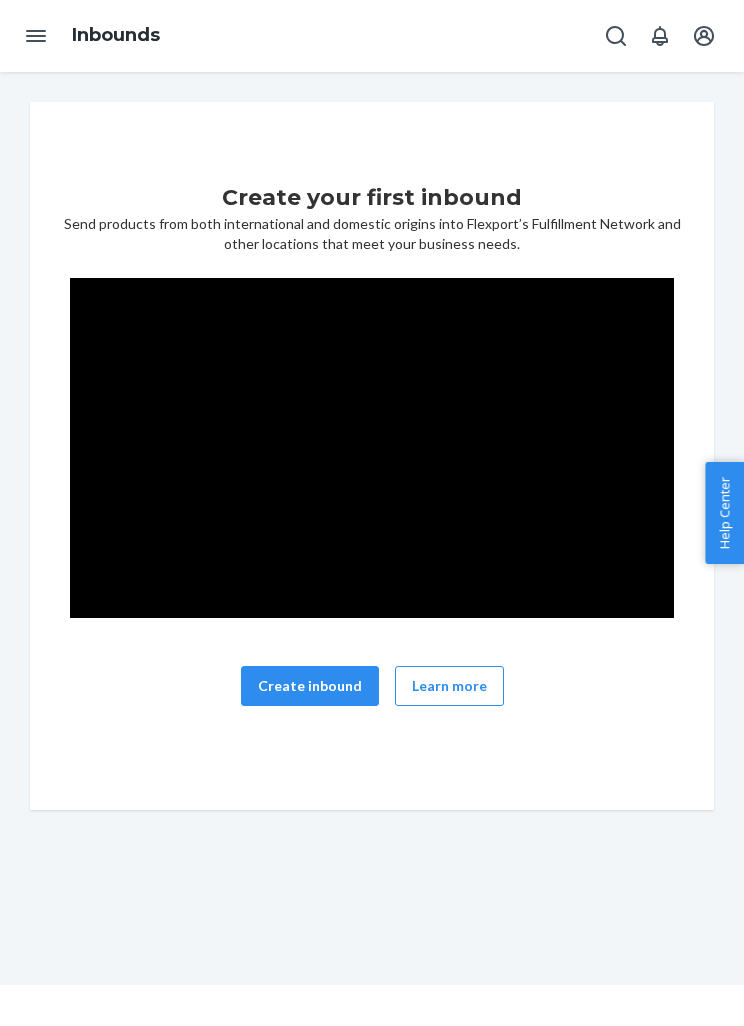 click at bounding box center (372, 448) 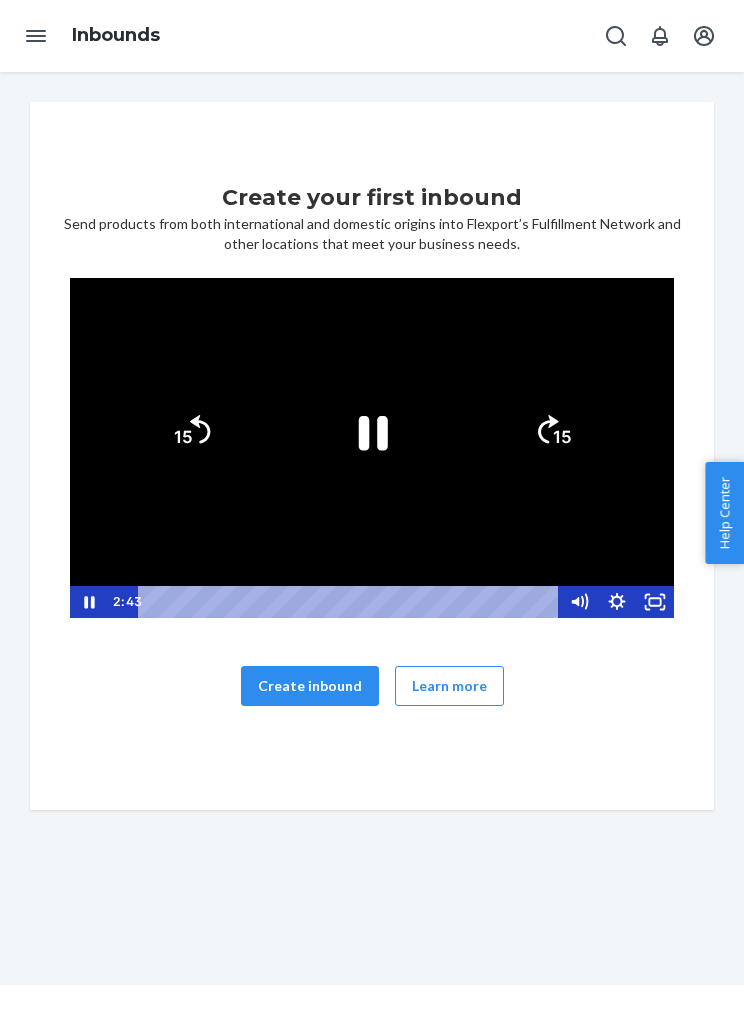 click 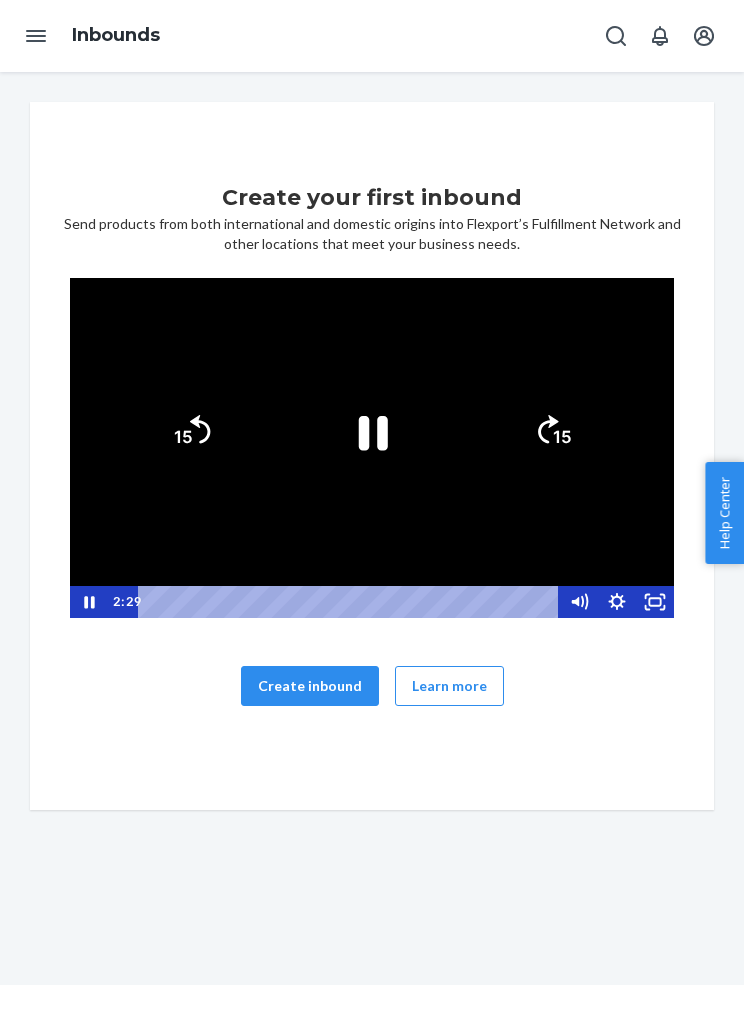 click 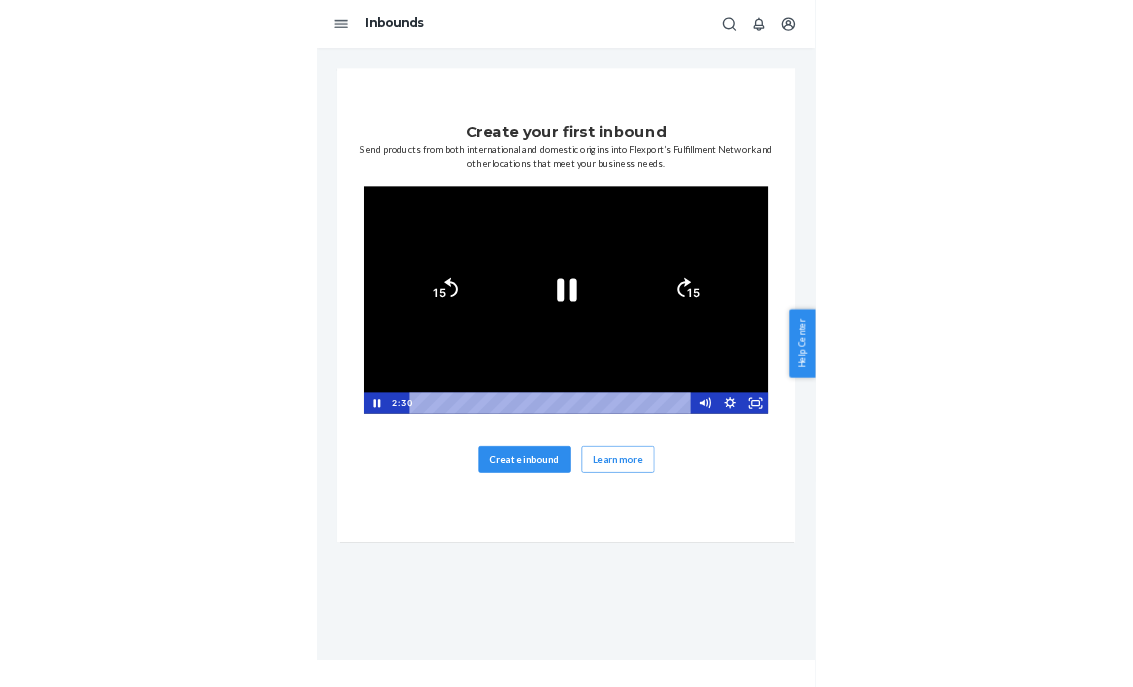 scroll, scrollTop: 0, scrollLeft: 0, axis: both 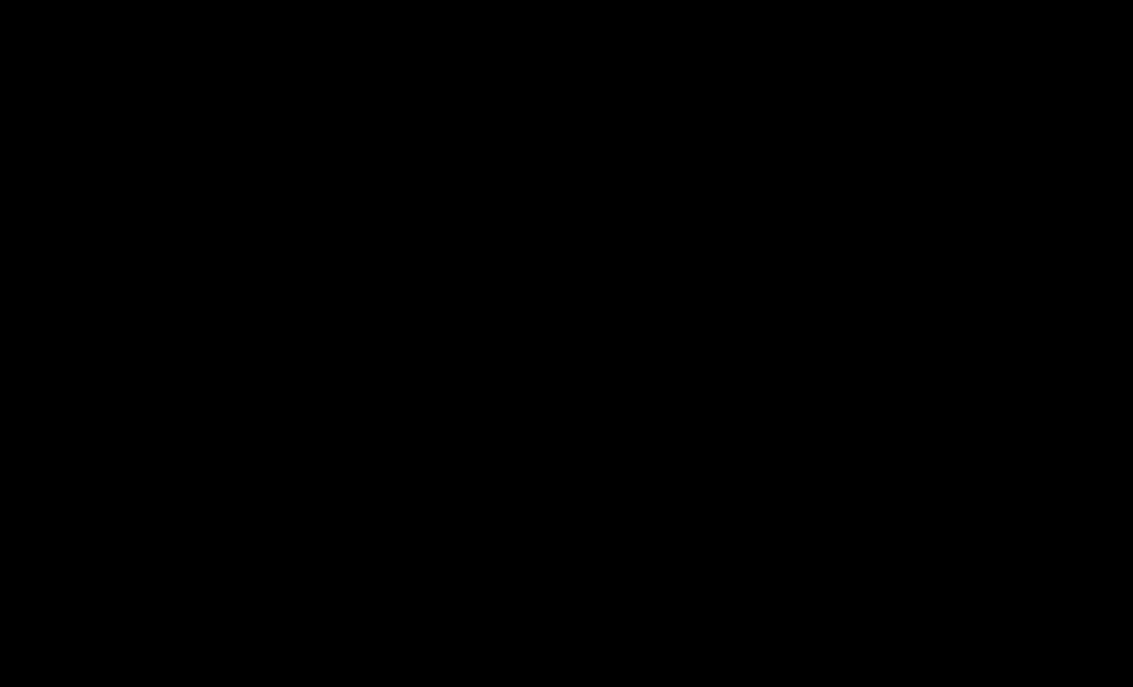 click at bounding box center (566, 343) 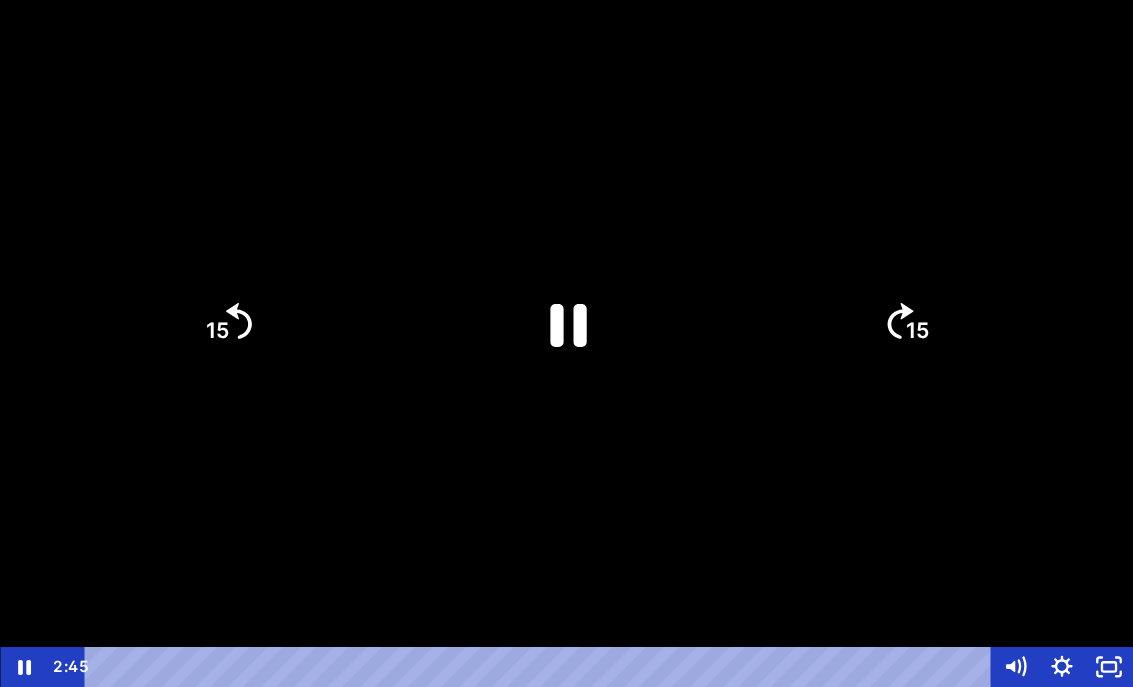 click 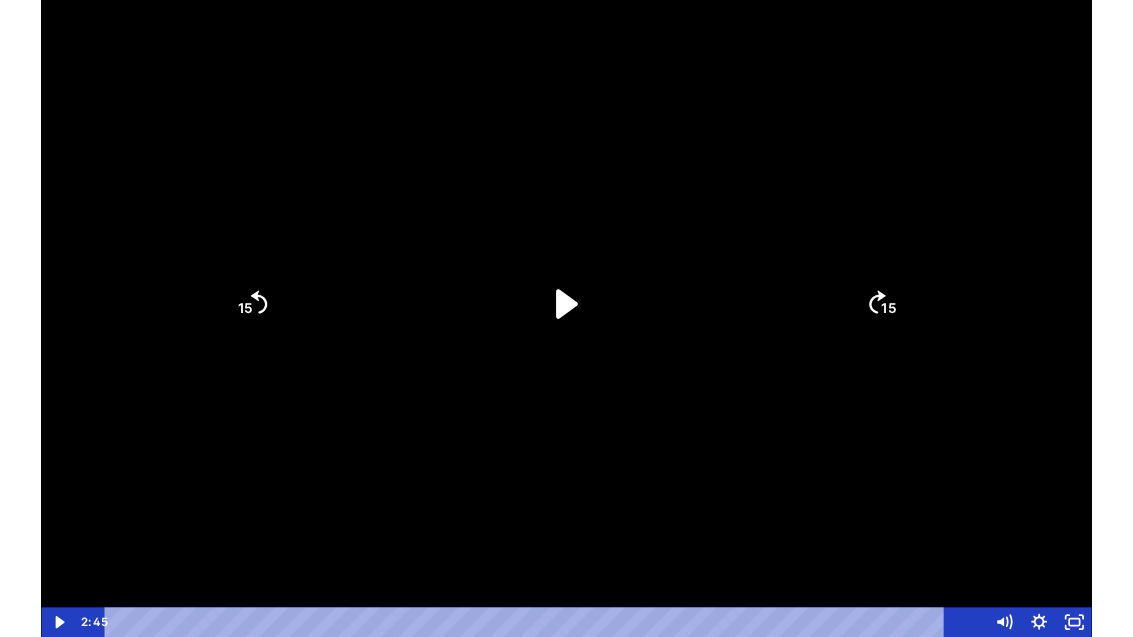 scroll, scrollTop: 14, scrollLeft: 0, axis: vertical 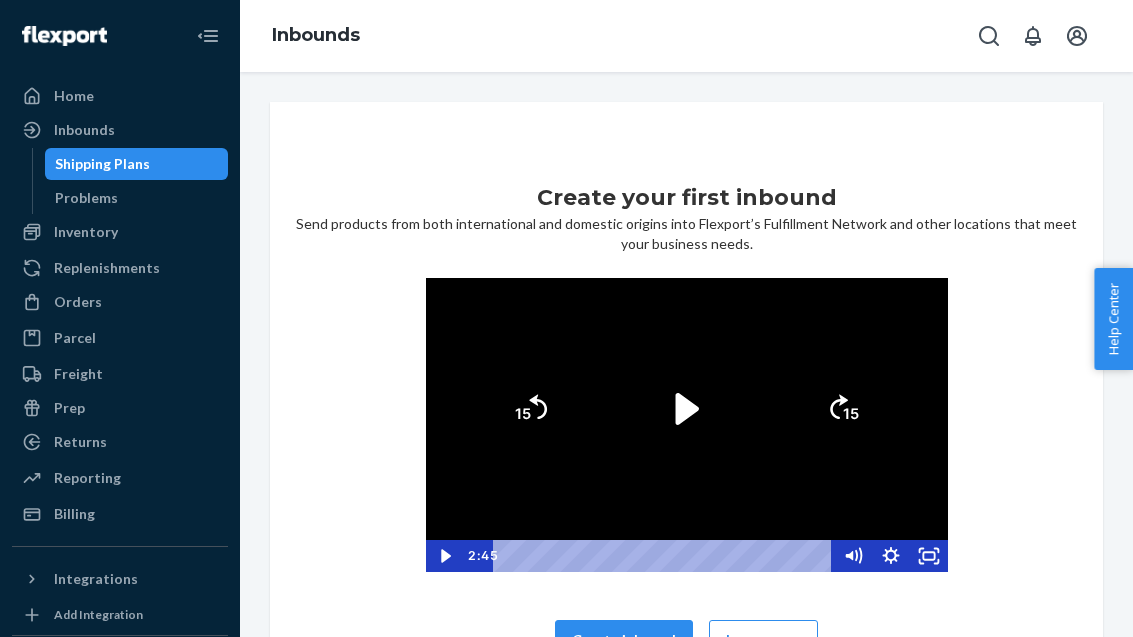 click on "Inbounds" at bounding box center (686, 36) 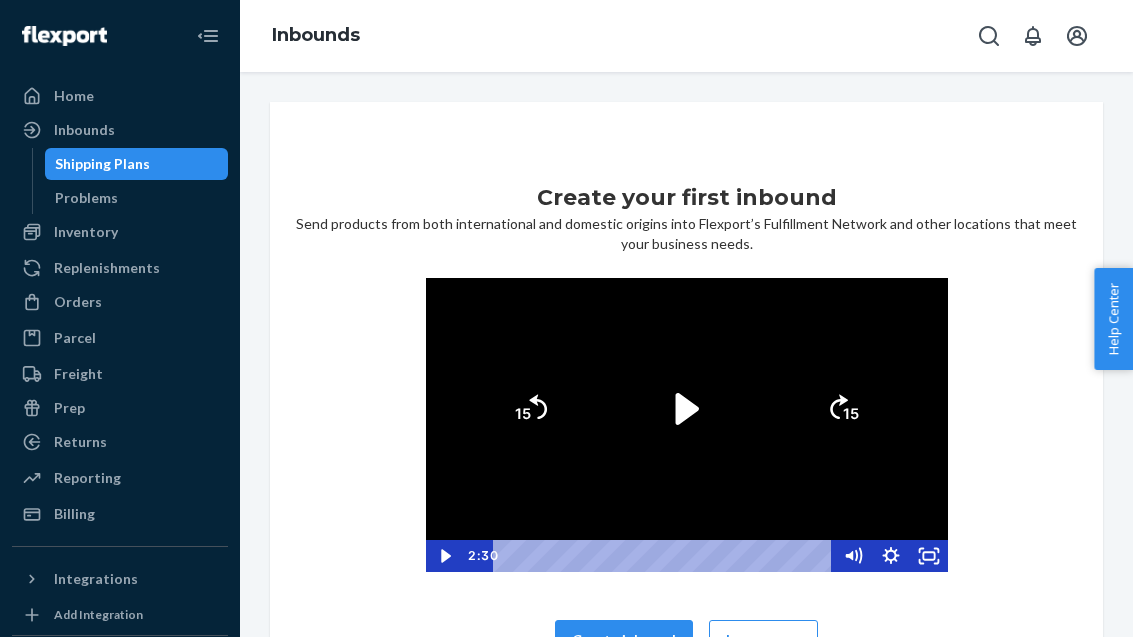 click on "15" 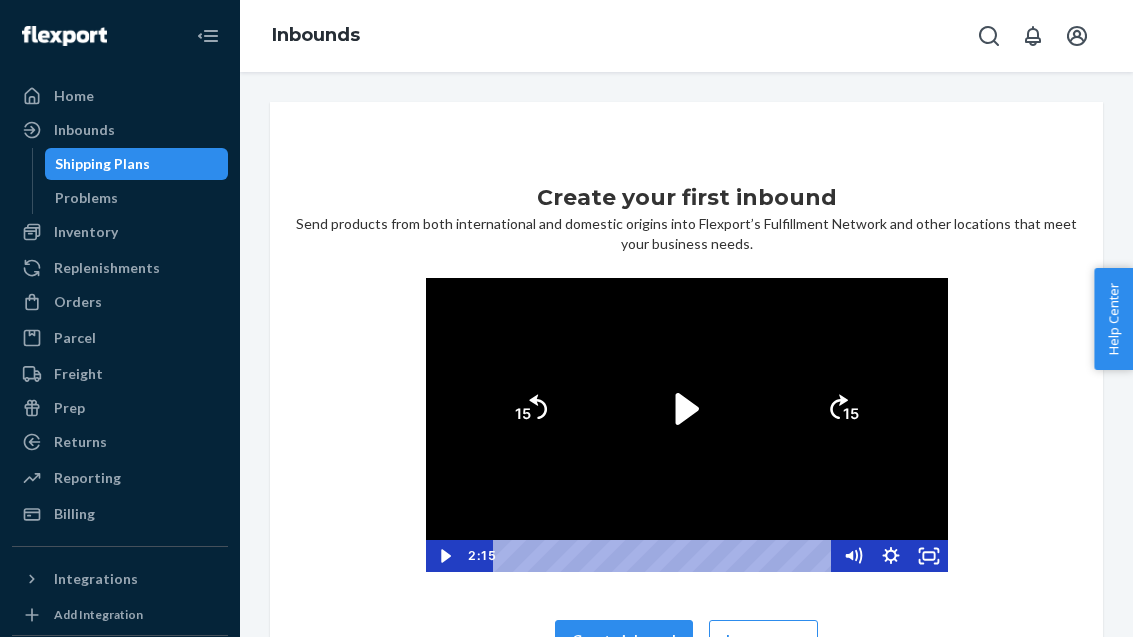click on "15" 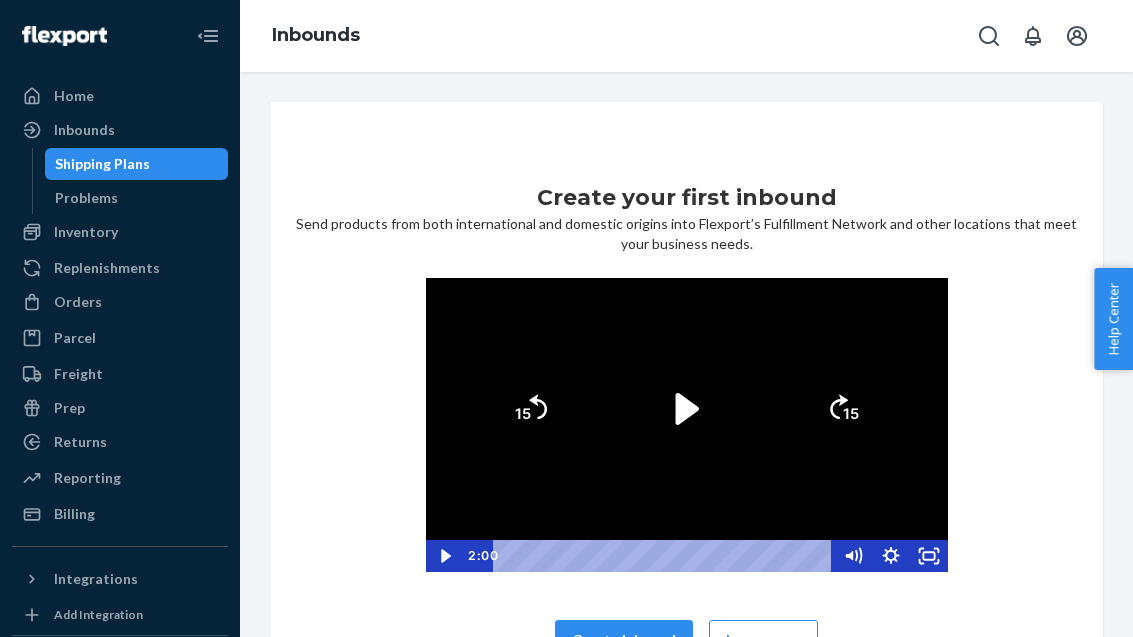click 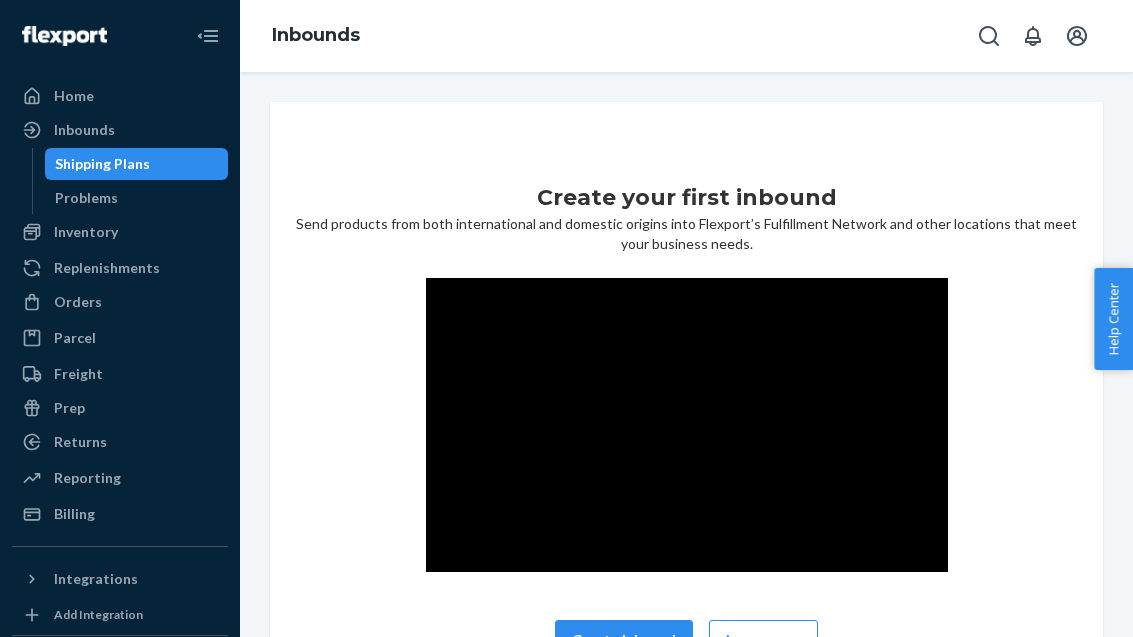 click at bounding box center [687, 425] 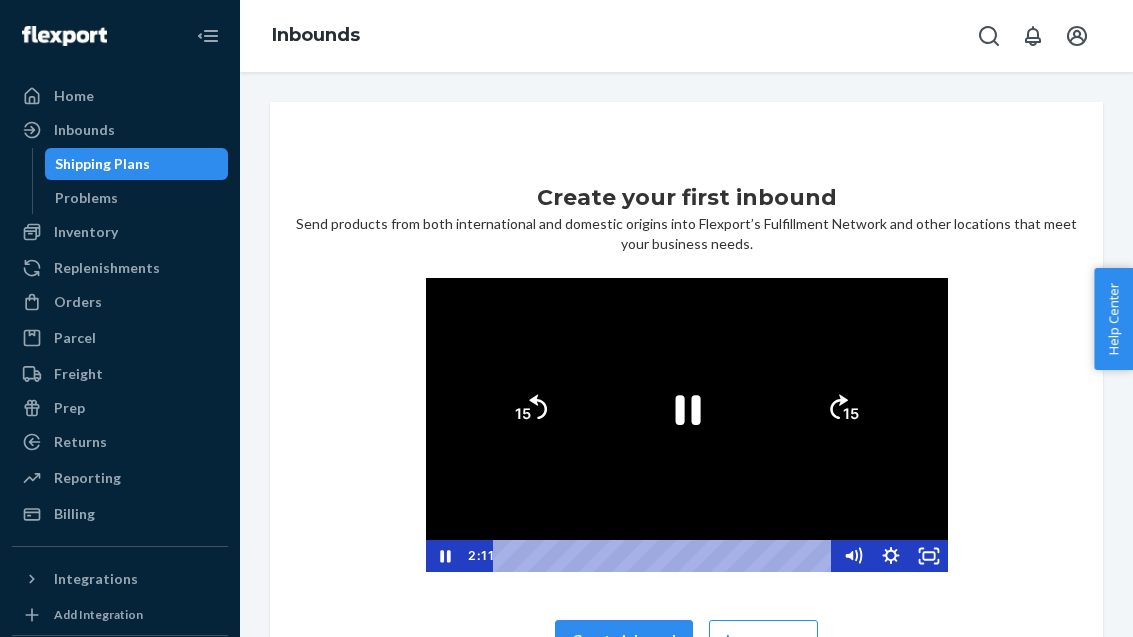 click on "15" 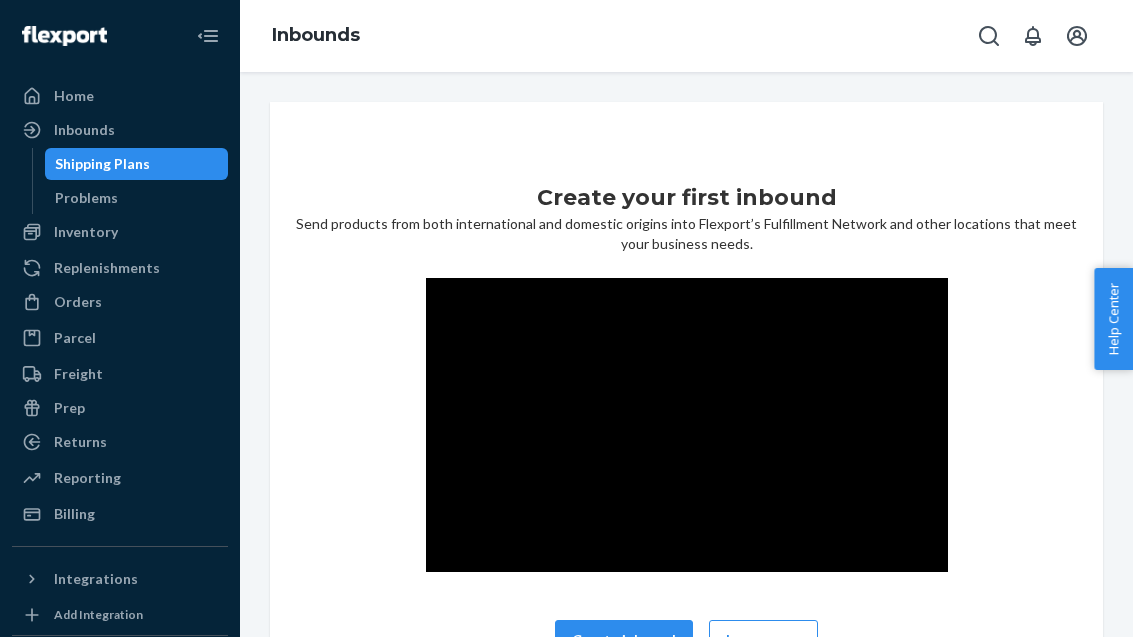 click at bounding box center (687, 425) 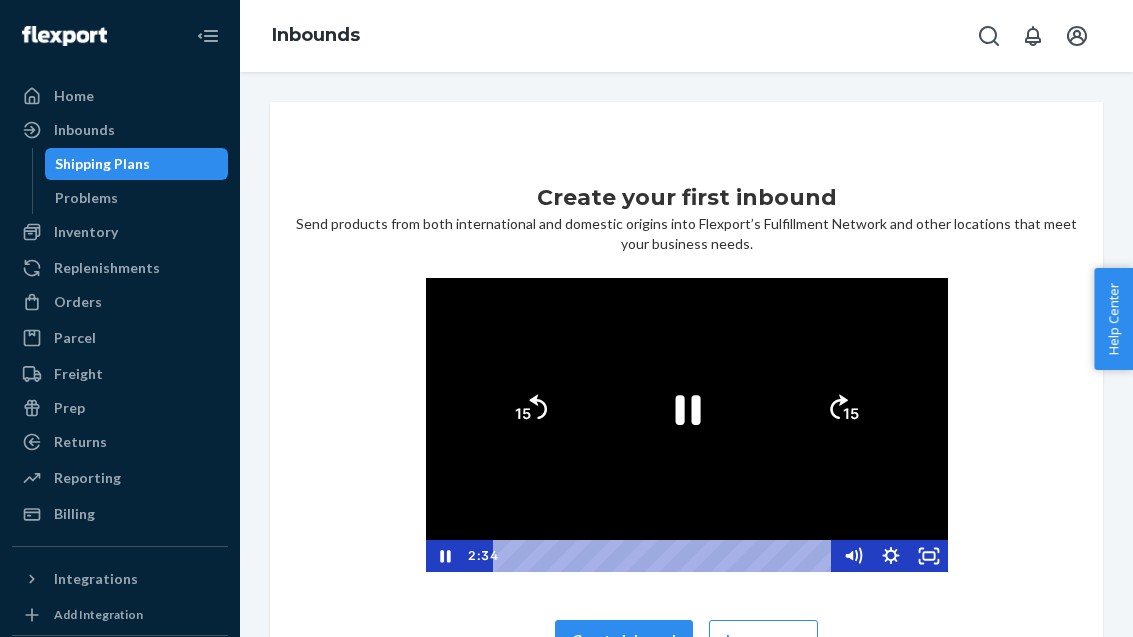 click 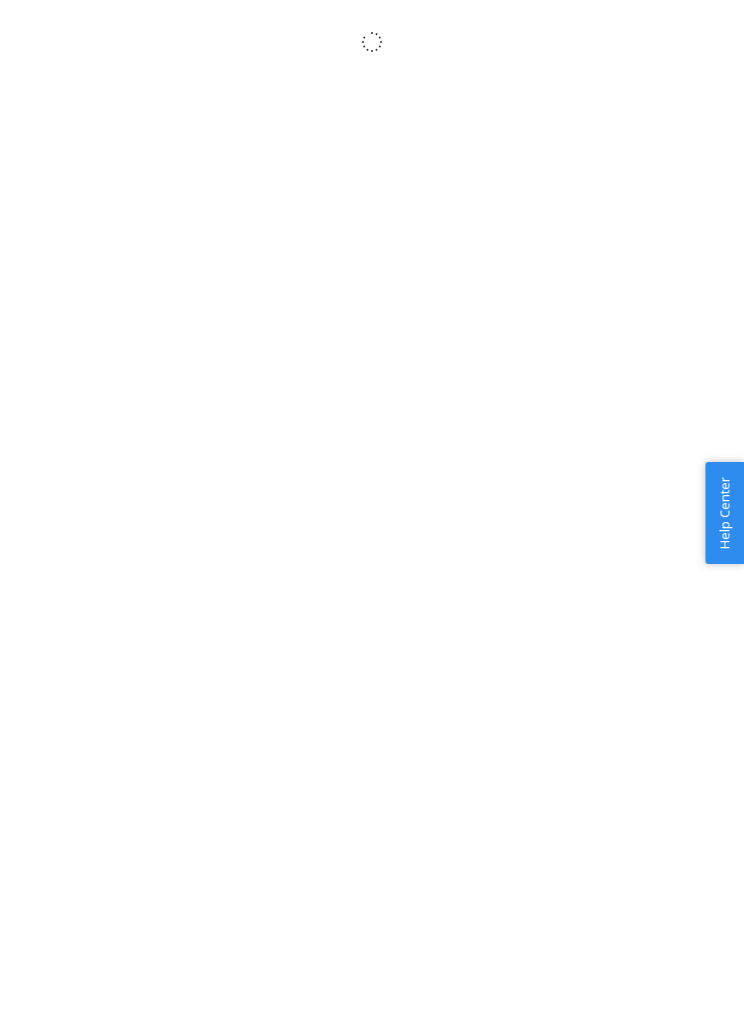 scroll, scrollTop: 0, scrollLeft: 0, axis: both 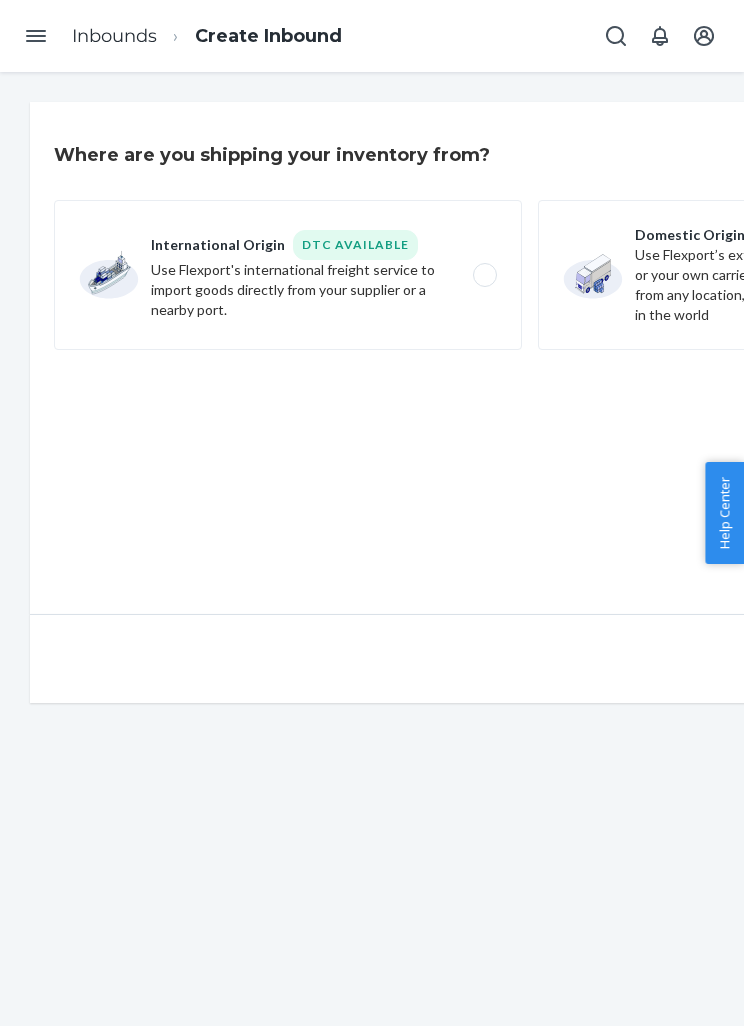 click on "International Origin DTC Available Use Flexport's international freight service to import goods directly from your supplier or a nearby port." at bounding box center [288, 275] 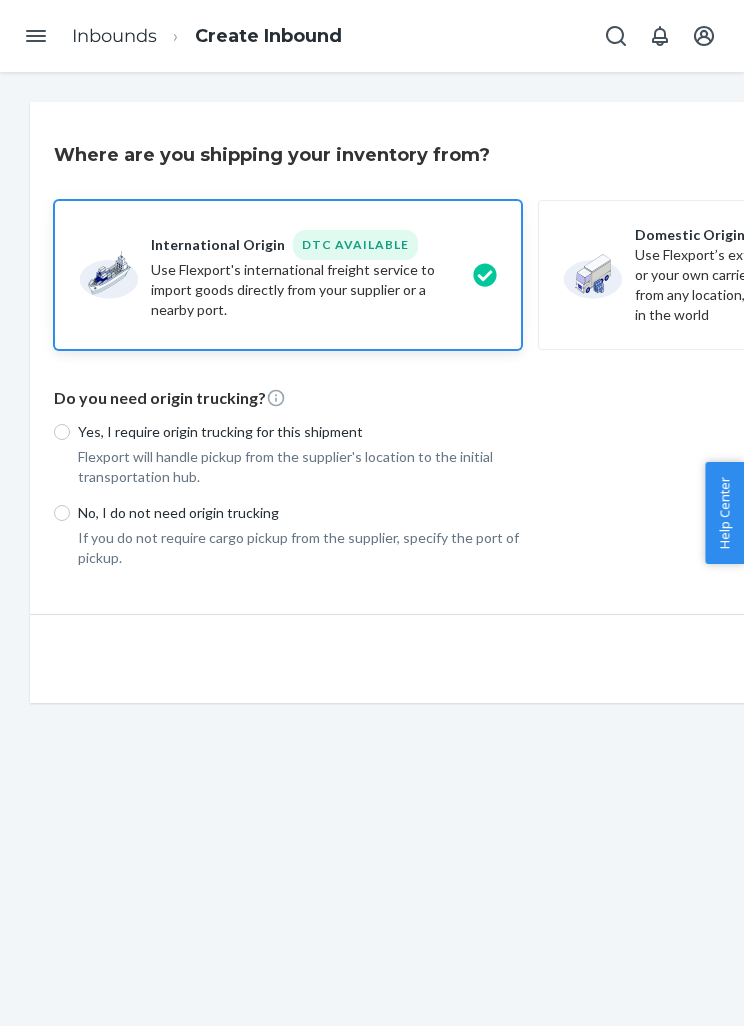 click on "Yes, I require origin trucking for this shipment" at bounding box center [62, 432] 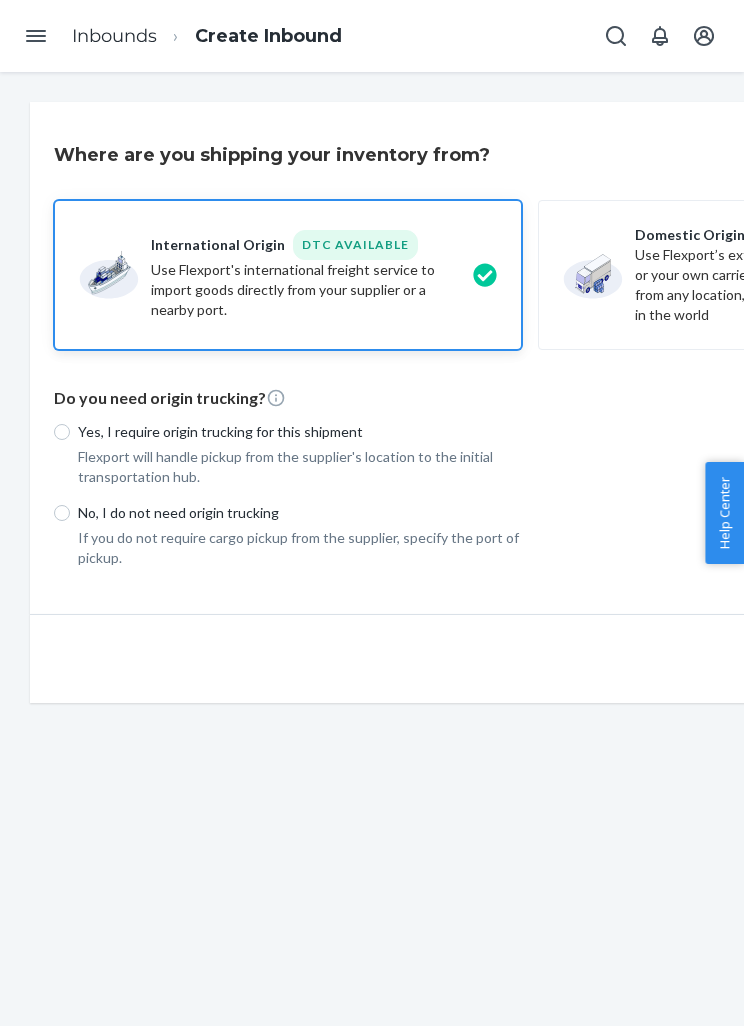 radio on "true" 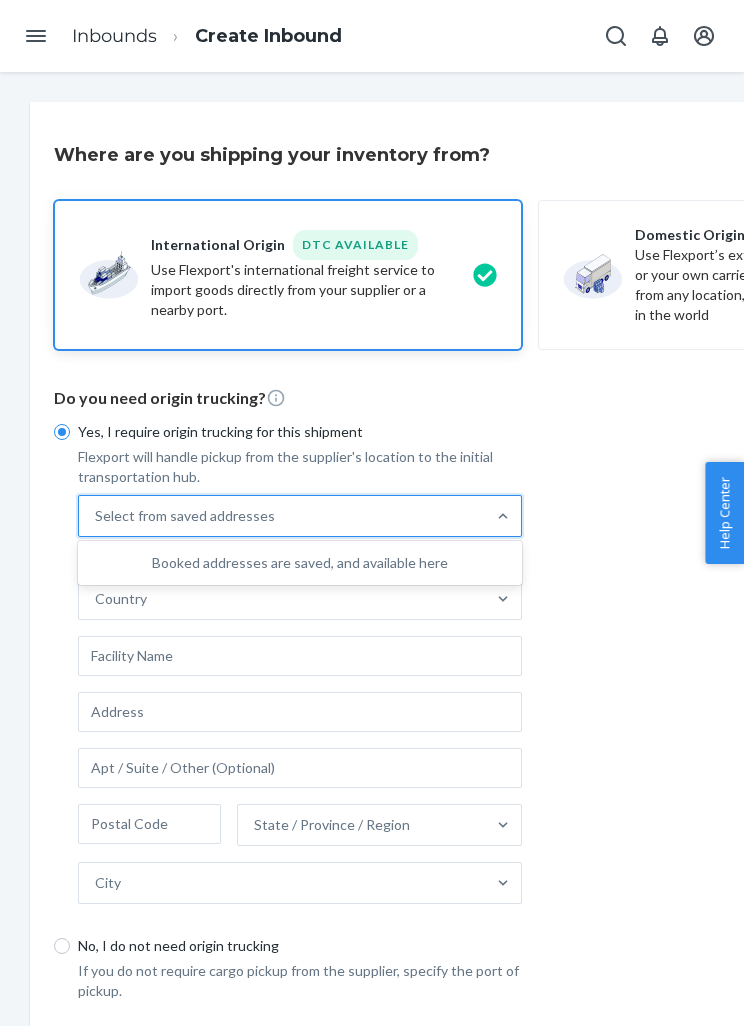 click on "Booked addresses are saved, and available here" at bounding box center (300, 563) 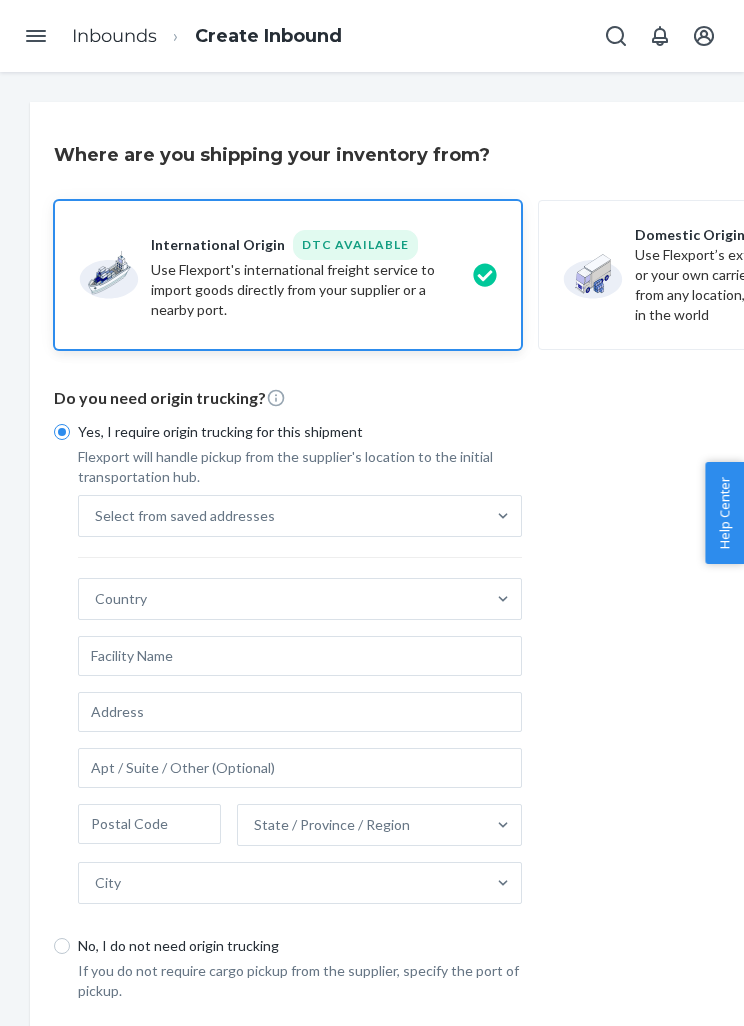 click on "Yes, I require origin trucking for this shipment" at bounding box center (300, 432) 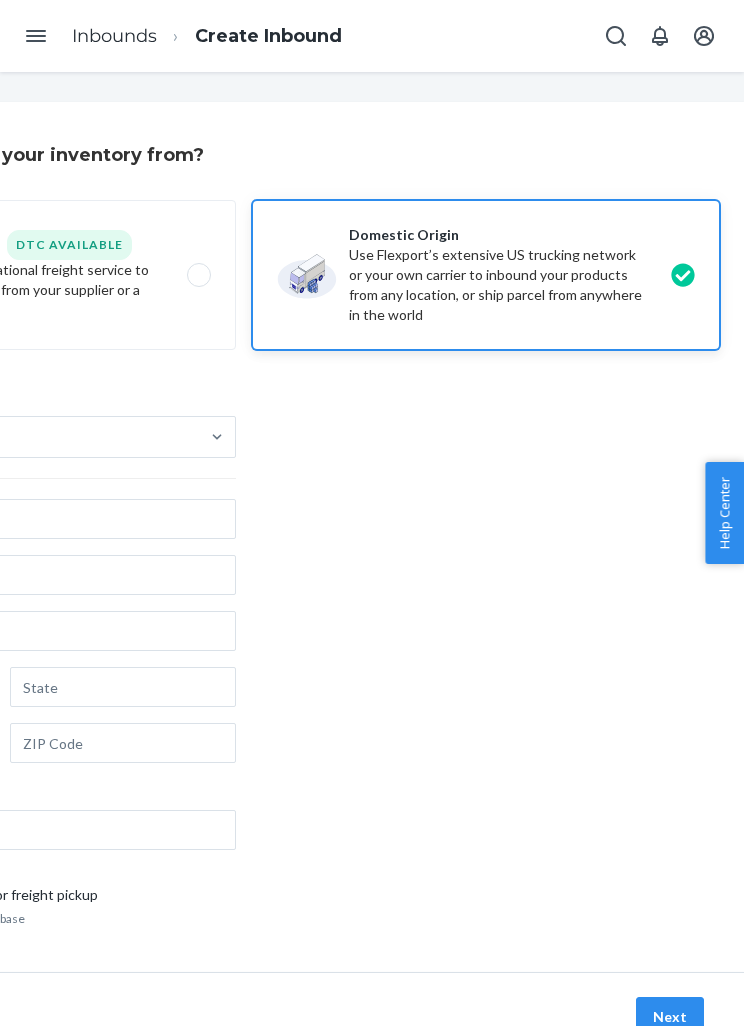 scroll, scrollTop: 0, scrollLeft: 286, axis: horizontal 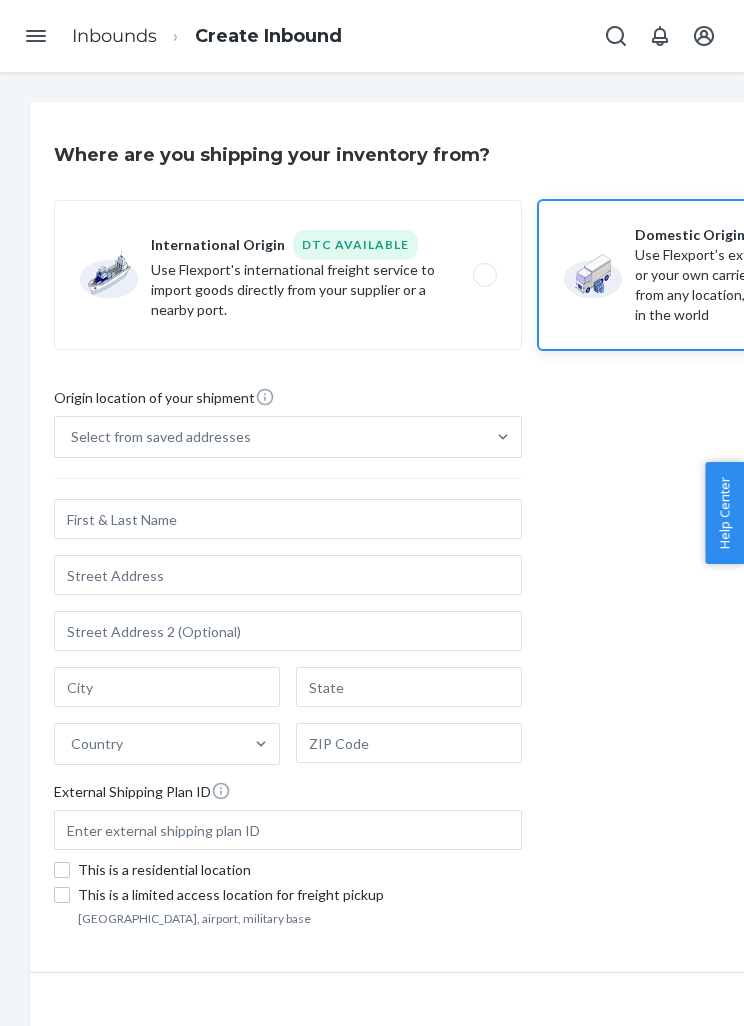 click on "International Origin DTC Available Use Flexport's international freight service to import goods directly from your supplier or a nearby port." at bounding box center (288, 275) 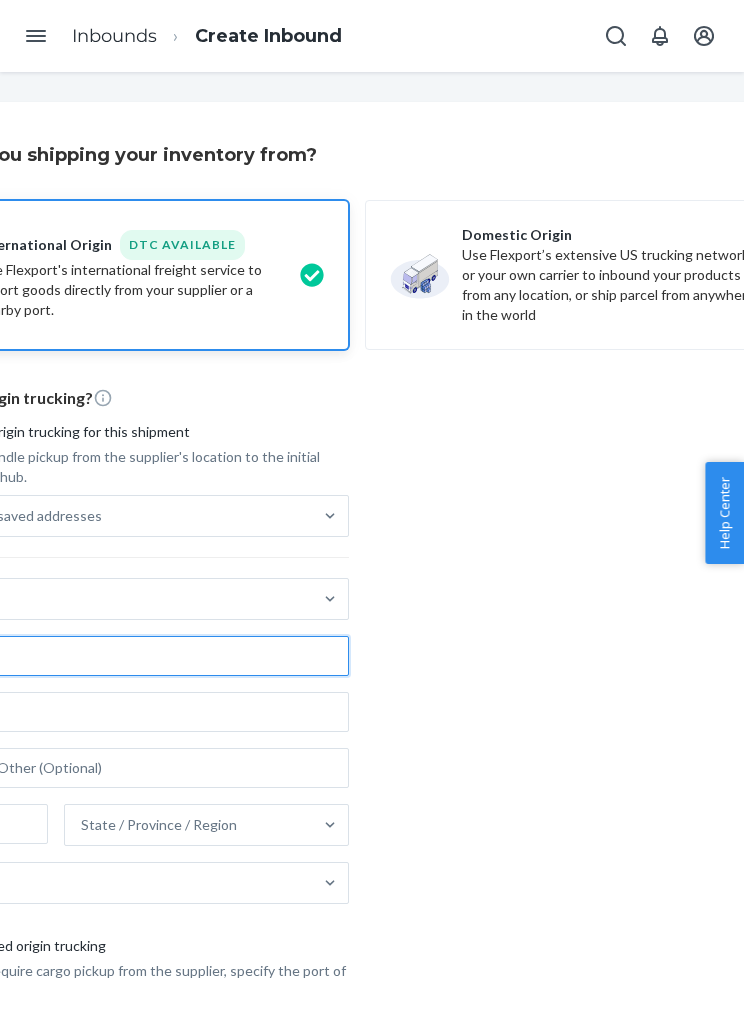 scroll, scrollTop: -1, scrollLeft: 191, axis: both 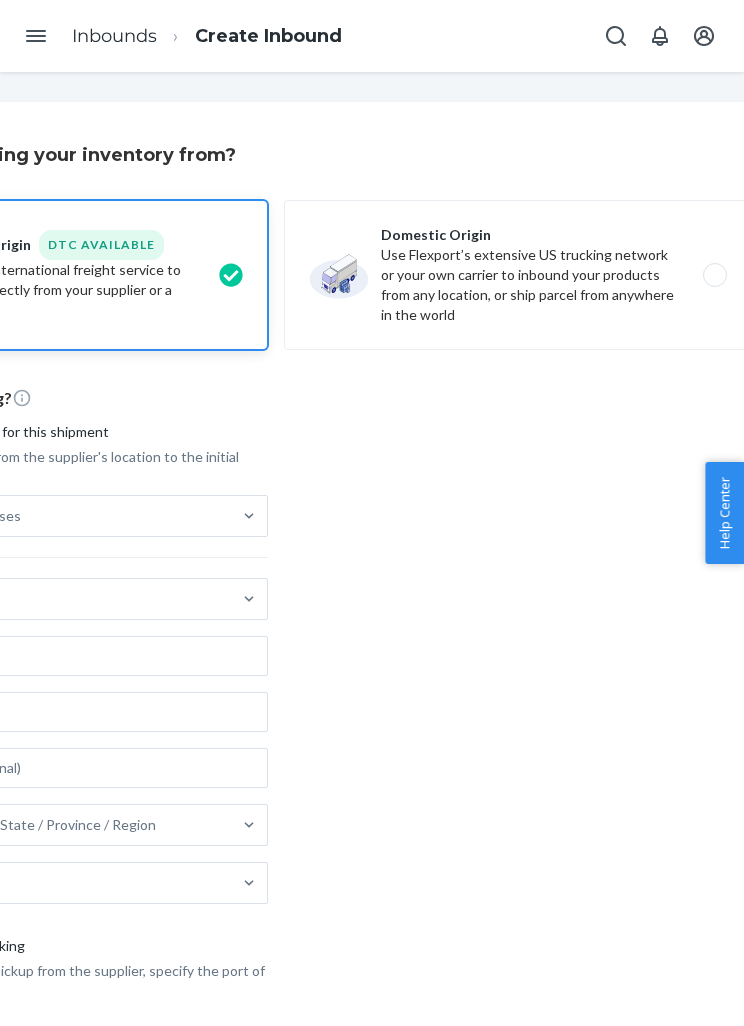 click on "Help Center" at bounding box center (724, 513) 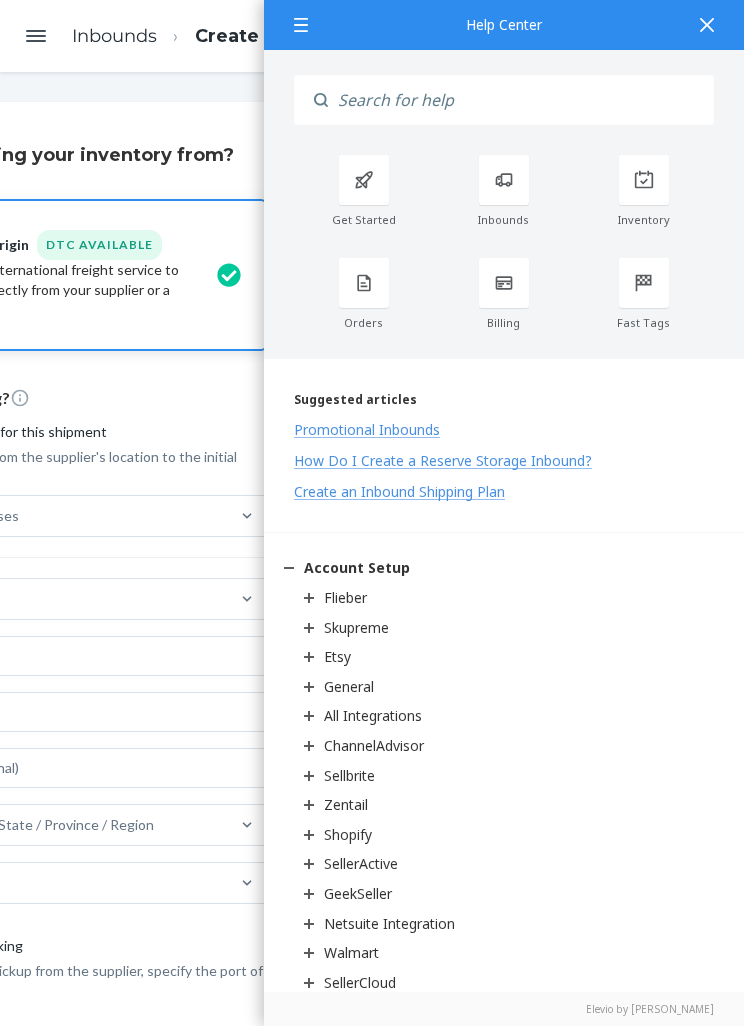 click at bounding box center (644, 180) 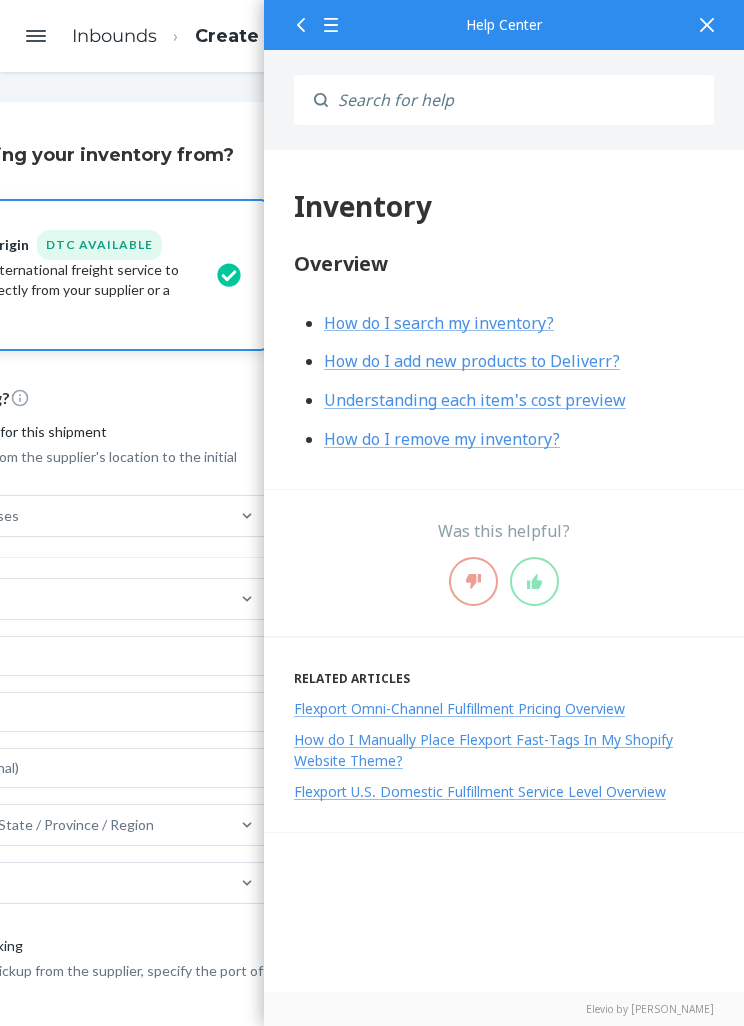 scroll, scrollTop: 0, scrollLeft: 0, axis: both 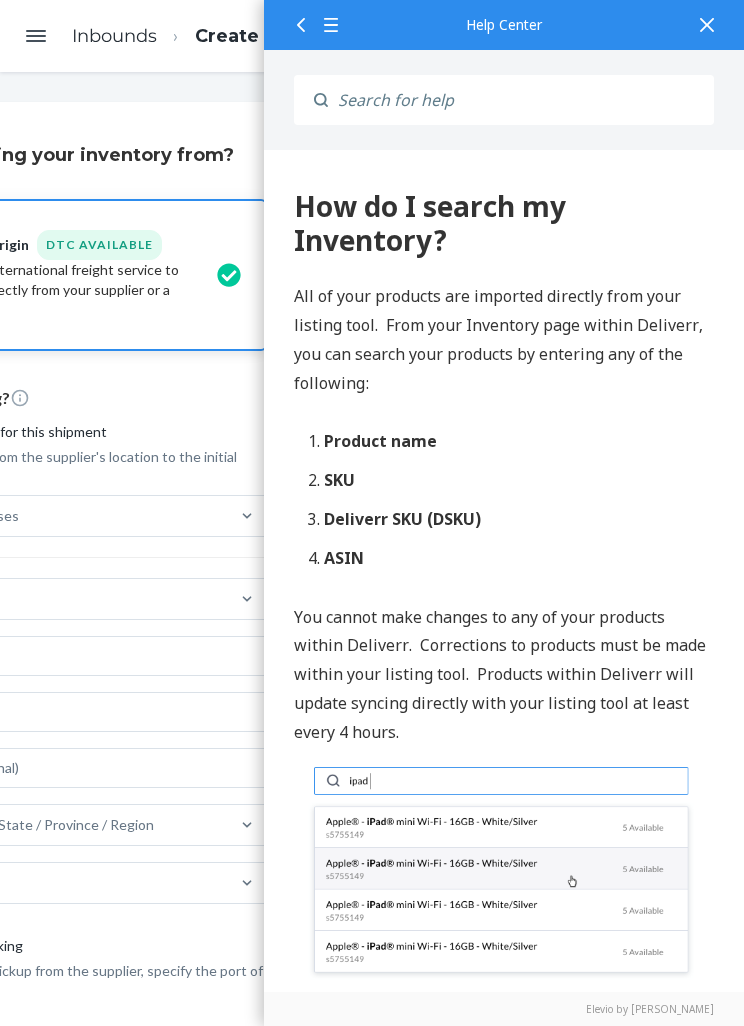 click at bounding box center (297, 24) 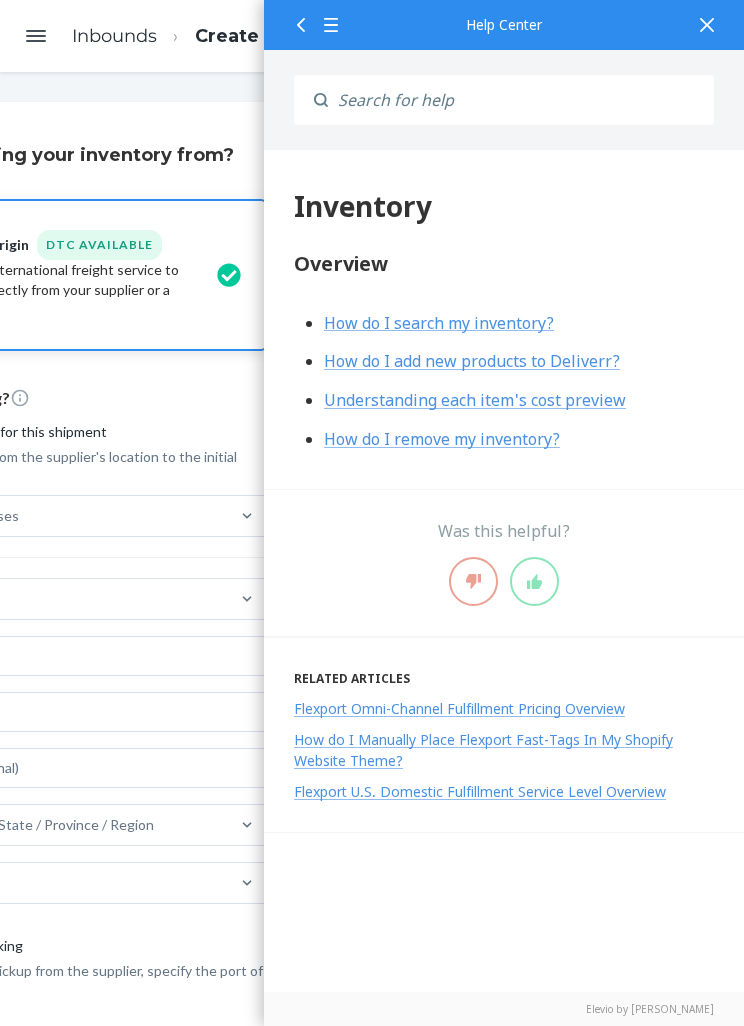 scroll, scrollTop: 0, scrollLeft: 0, axis: both 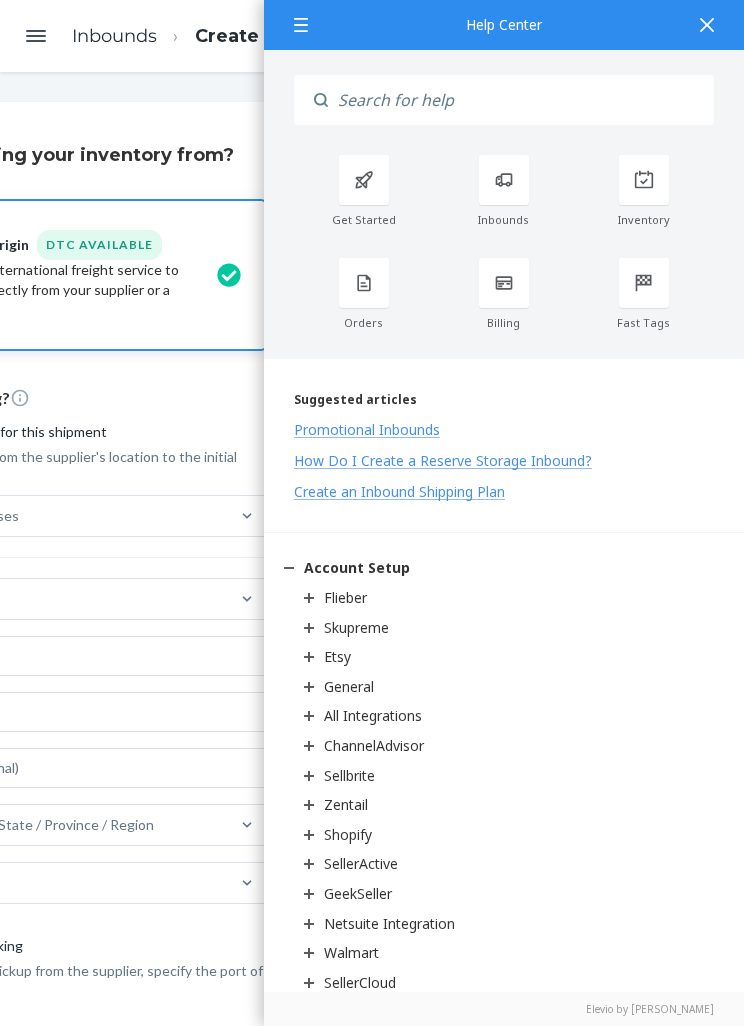 click on "Create an Inbound Shipping Plan" at bounding box center [399, 491] 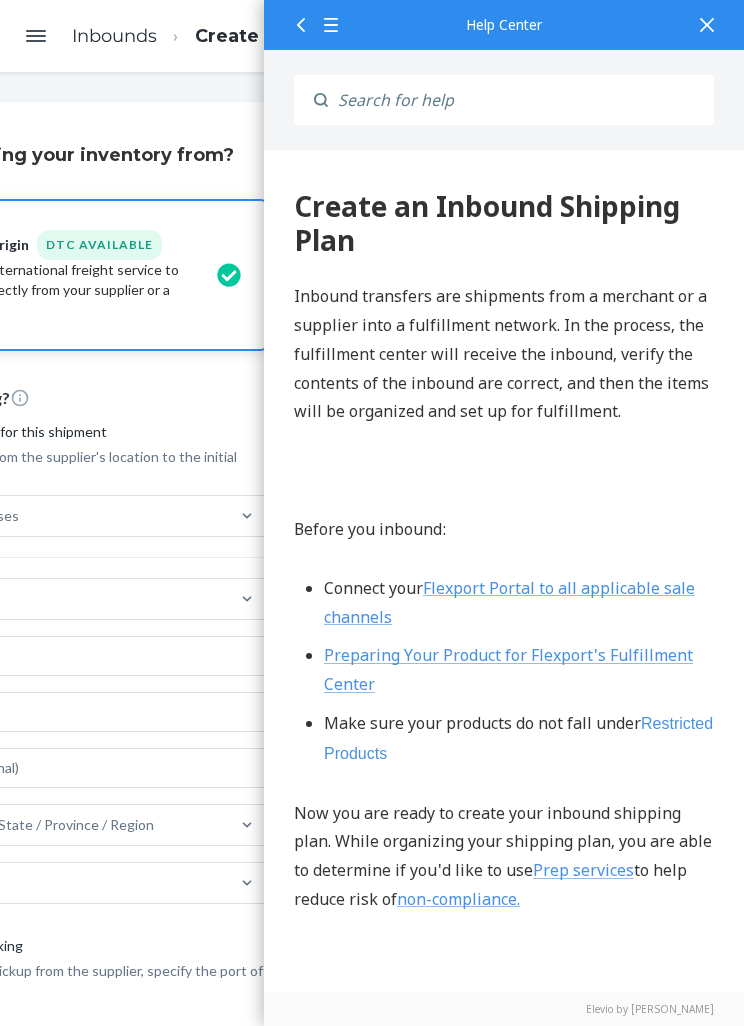 scroll, scrollTop: 0, scrollLeft: 0, axis: both 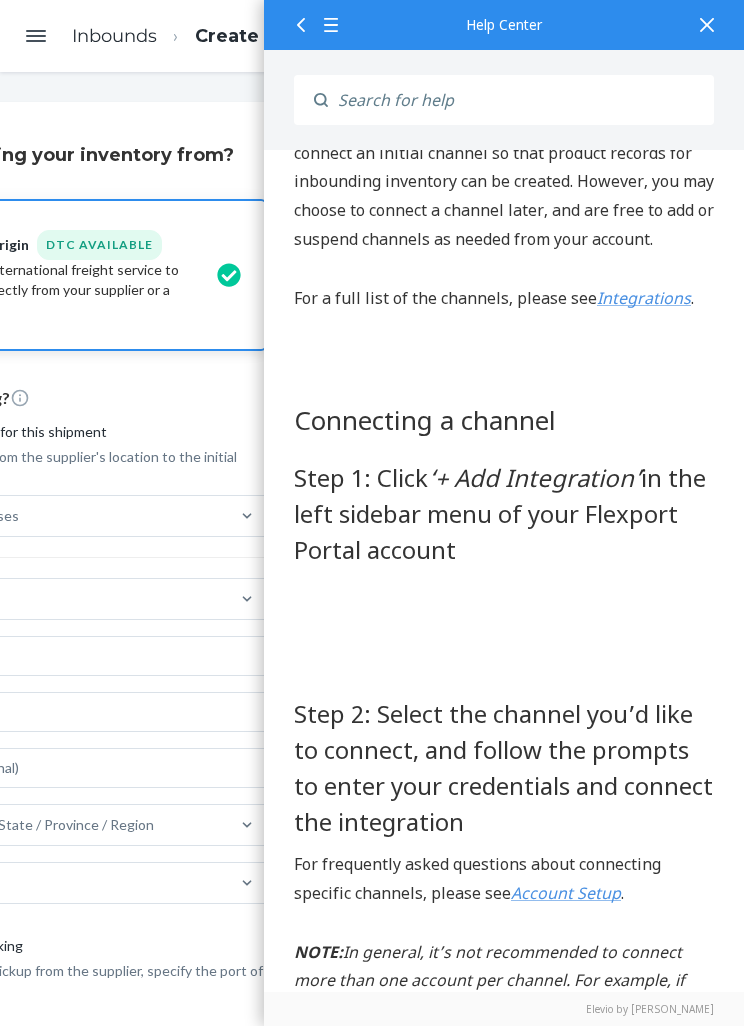 click on "Channels (also known as integrations) are the marketplaces or listing tools that can sync your product catalogs, import orders, track shipments, and update available inventory.
When an account is first created, you have the option to connect an initial channel so that product records for inbounding inventory can be created. However, you may choose to connect a channel later, and are free to add or suspend channels as needed from your account.
For a full list of the channels, please see  Integrations .
Connecting a channel
Step 1: Click  ‘+ Add Integration’  in the left sidebar menu of your Flexport Portal account
Step 2: Select the channel you’d like to connect, and follow the prompts to enter your credentials and connect the integration
For frequently asked questions about connecting specific channels, please see  Account Setup .
NOTE:  Can I Connect to the Same Marketplace Twice?
Using the Integration Details screen
Channel status" at bounding box center [504, 2926] 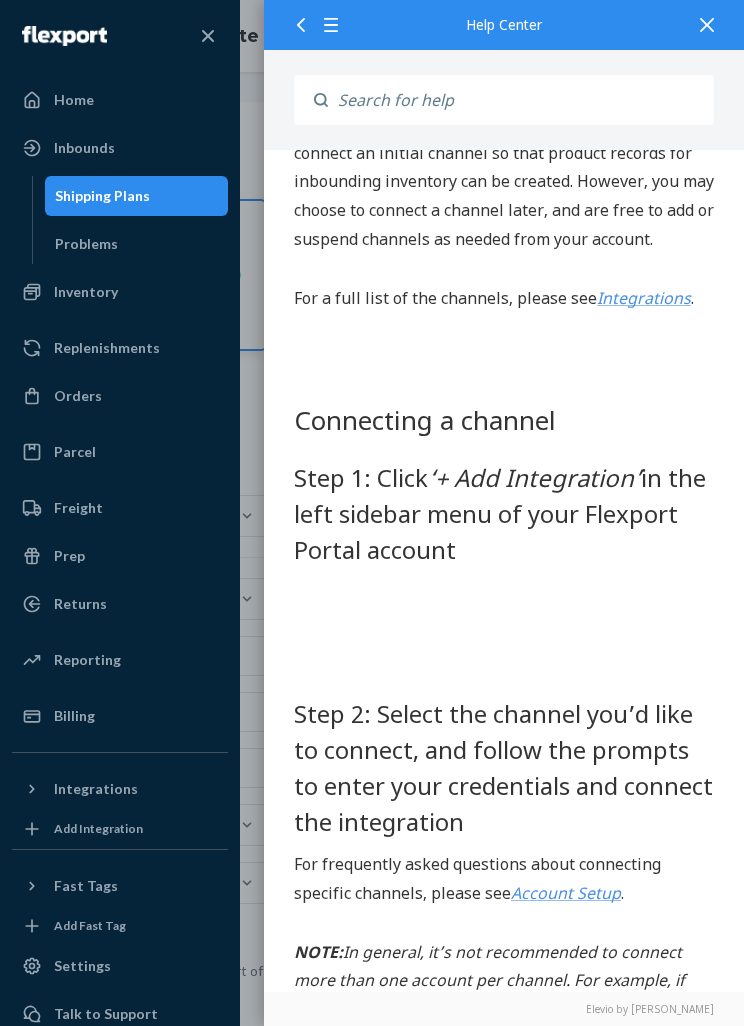 click on "Add Integration" at bounding box center (98, 828) 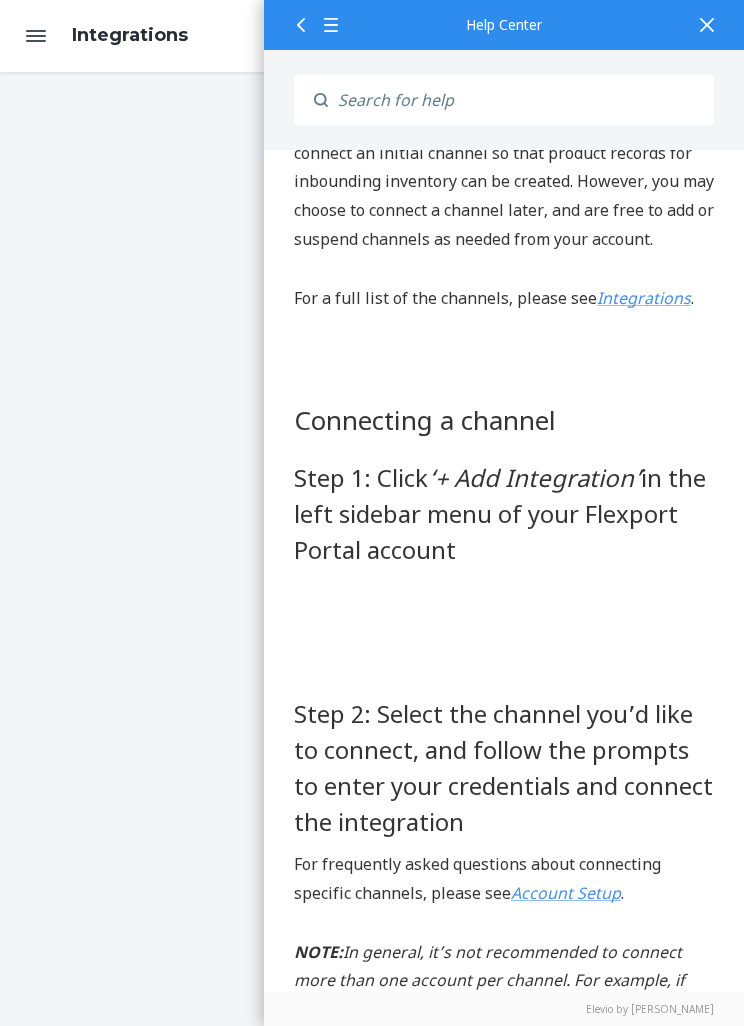 scroll, scrollTop: 0, scrollLeft: 0, axis: both 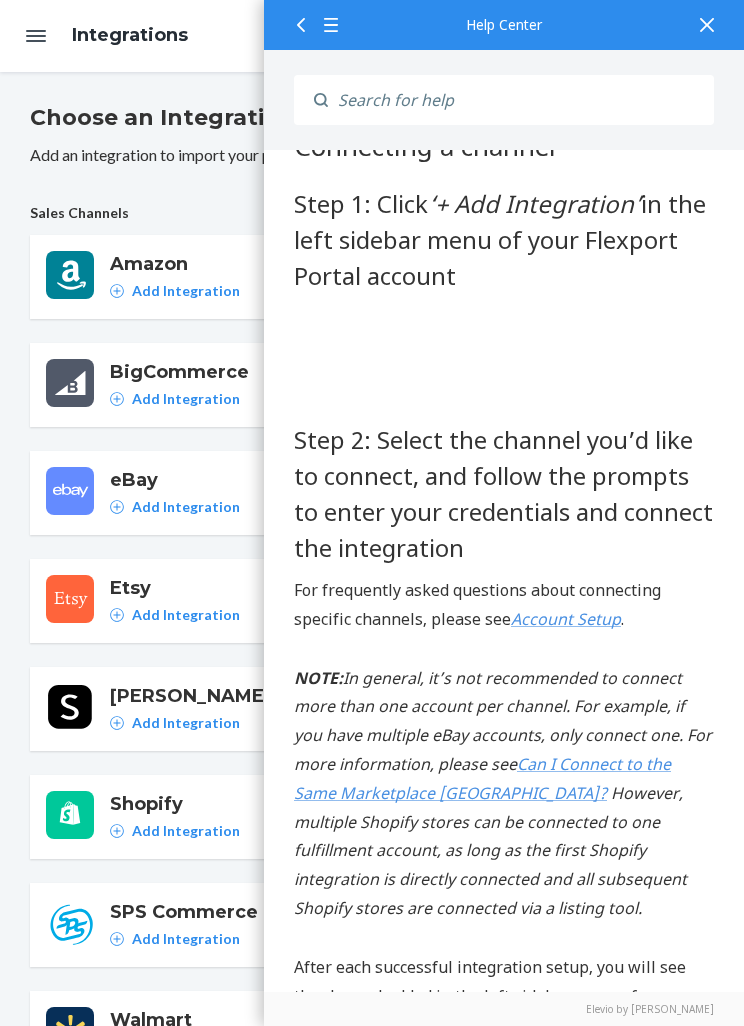 click on "Add Integration" at bounding box center [186, 831] 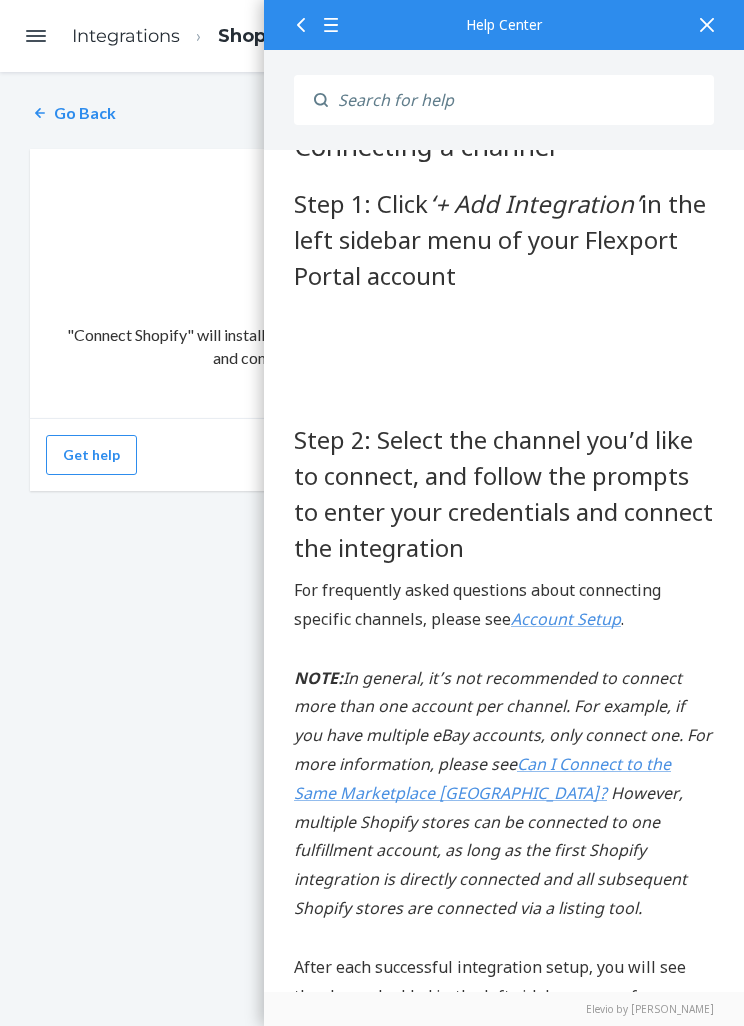 click 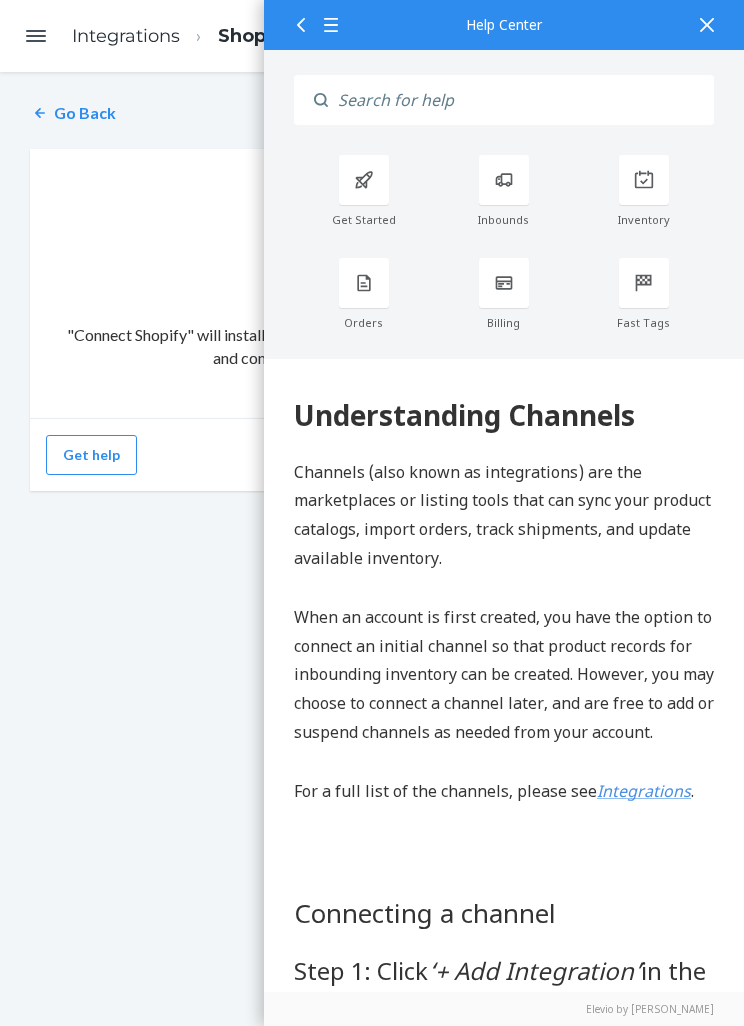 click on "Connect Shopify "Connect Shopify" will install the  Shopify Fulfillment Network app  in your Shopify admin and connect Seller Portal to your Shopify store." at bounding box center (372, 283) 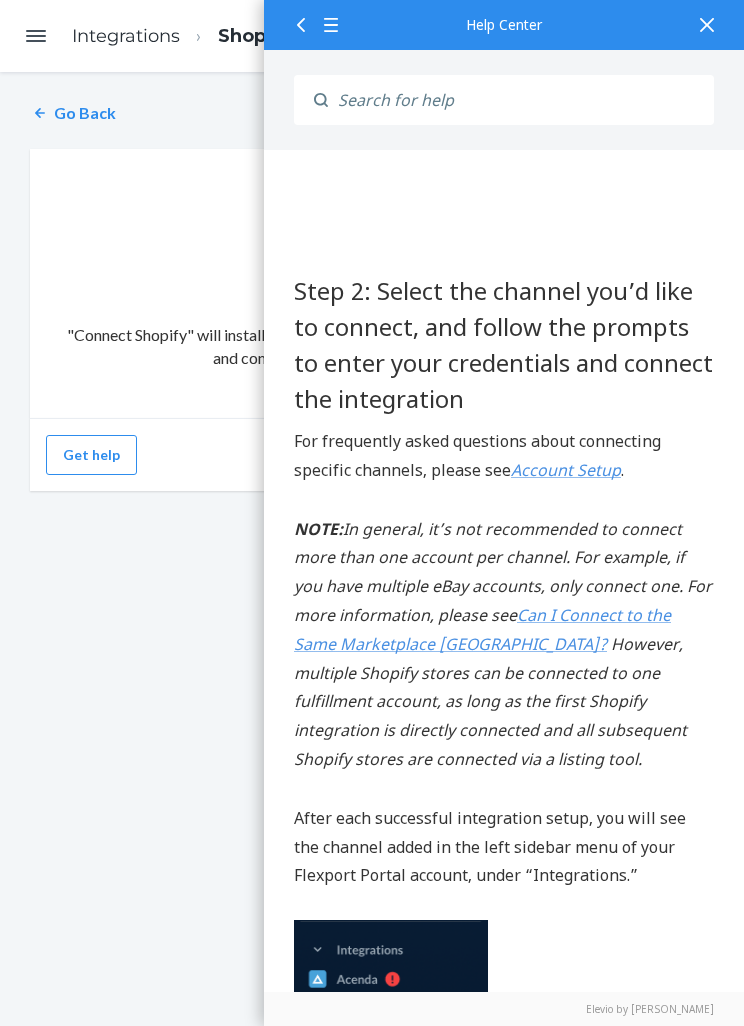 click at bounding box center (707, 24) 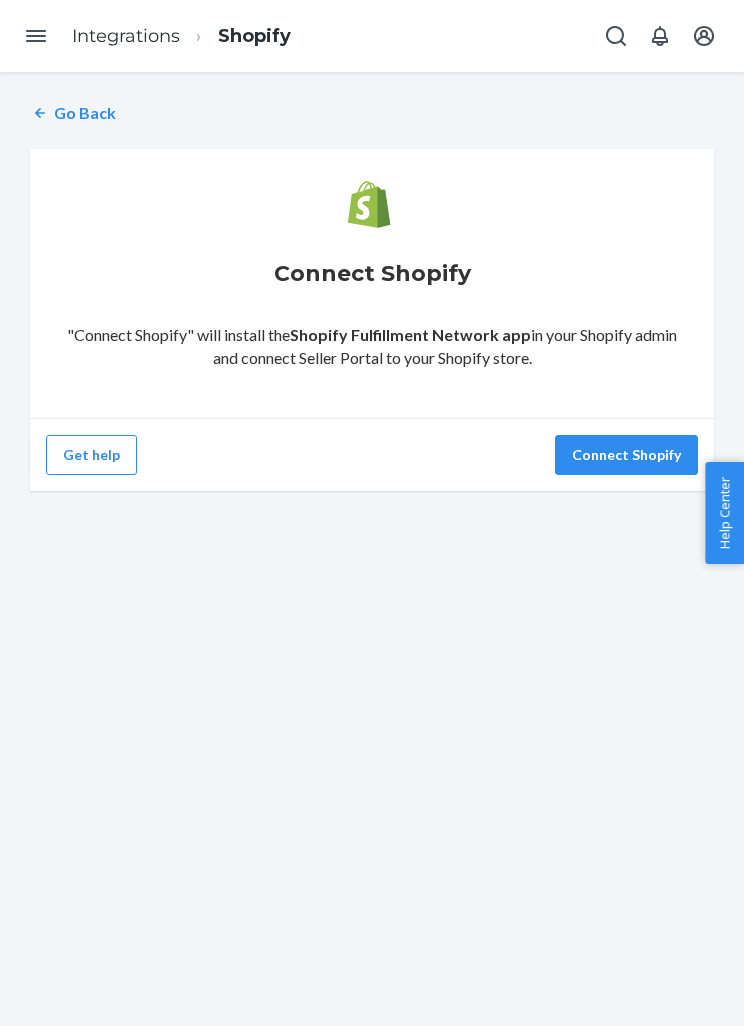 scroll, scrollTop: 959, scrollLeft: 0, axis: vertical 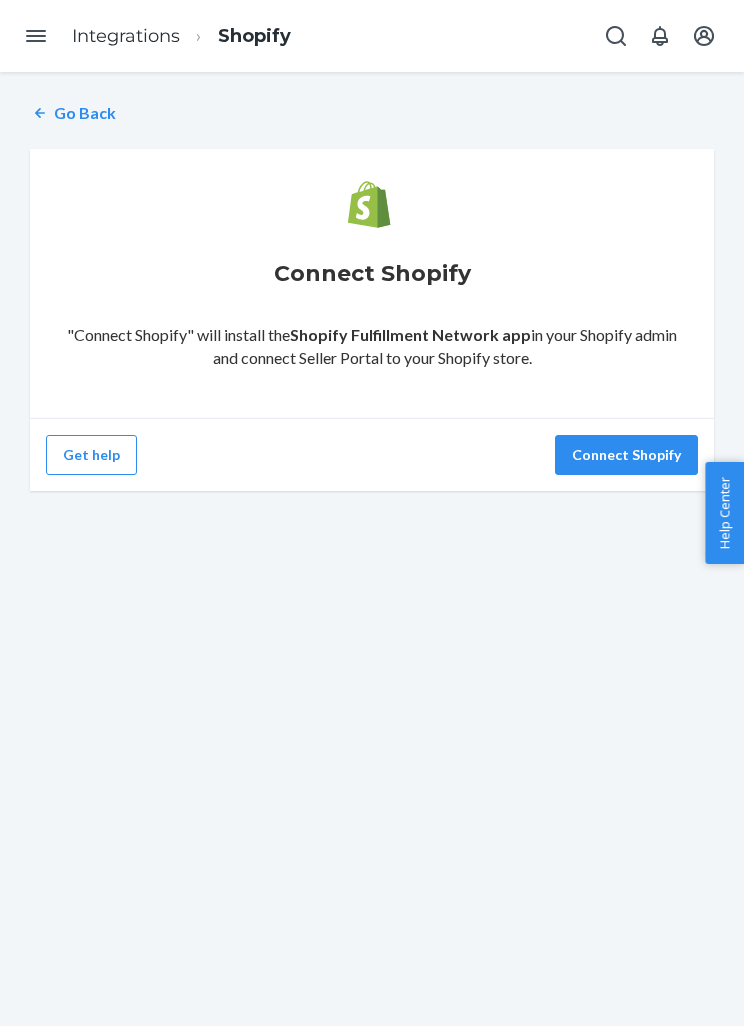 click on "Connect Shopify" at bounding box center (626, 455) 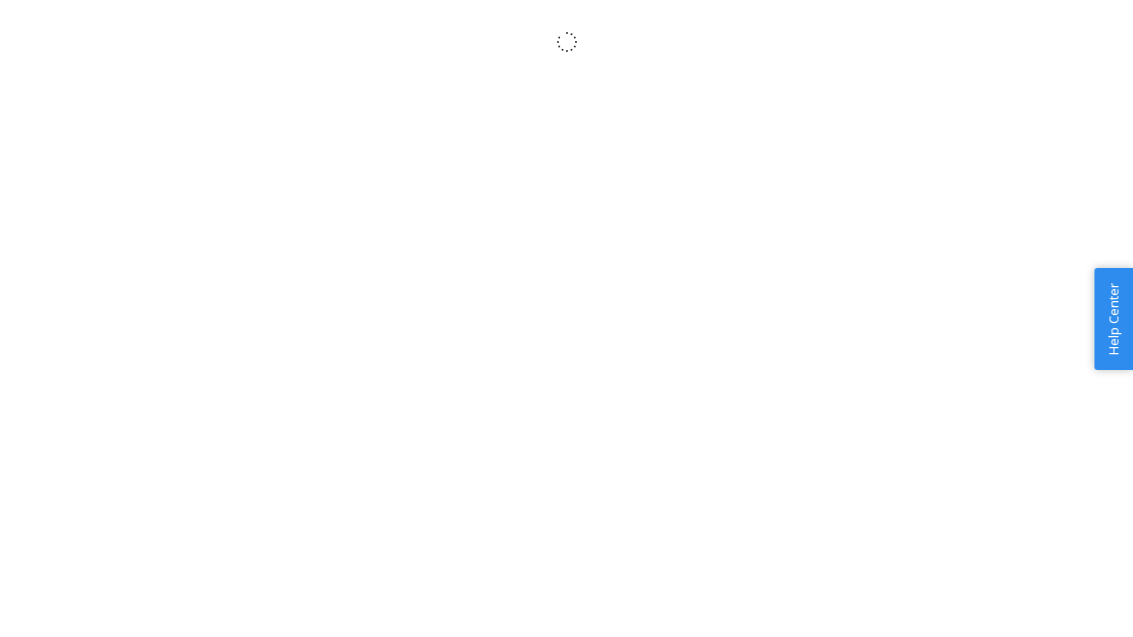 scroll, scrollTop: 0, scrollLeft: 0, axis: both 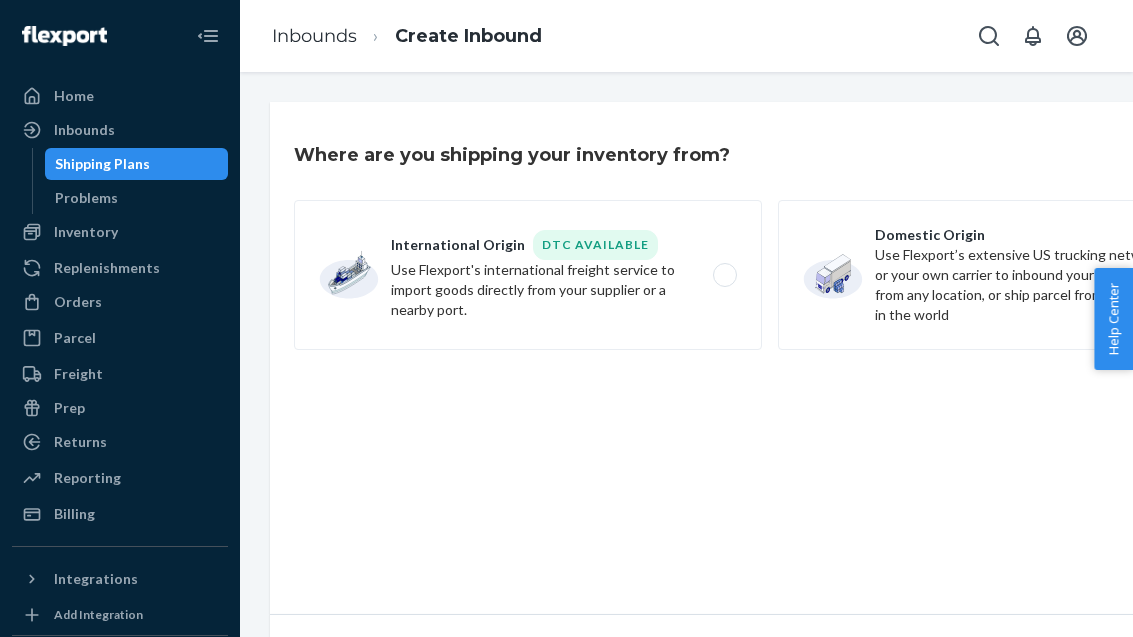 click on "International Origin DTC Available Use Flexport's international freight service to import goods directly from your supplier or a nearby port." at bounding box center (528, 275) 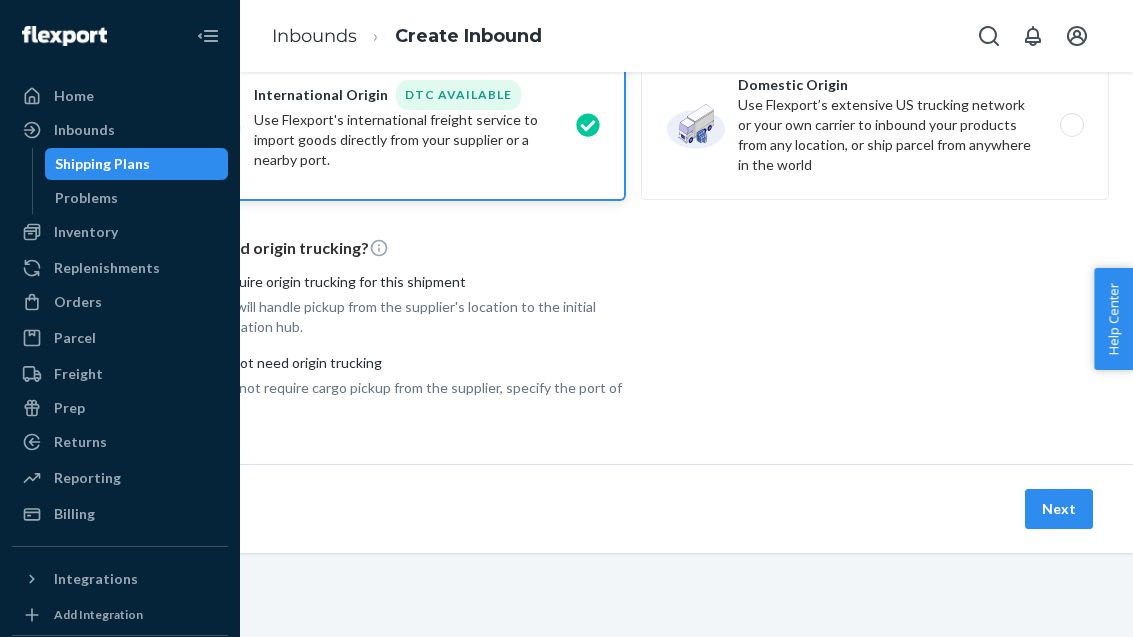 scroll, scrollTop: 149, scrollLeft: 137, axis: both 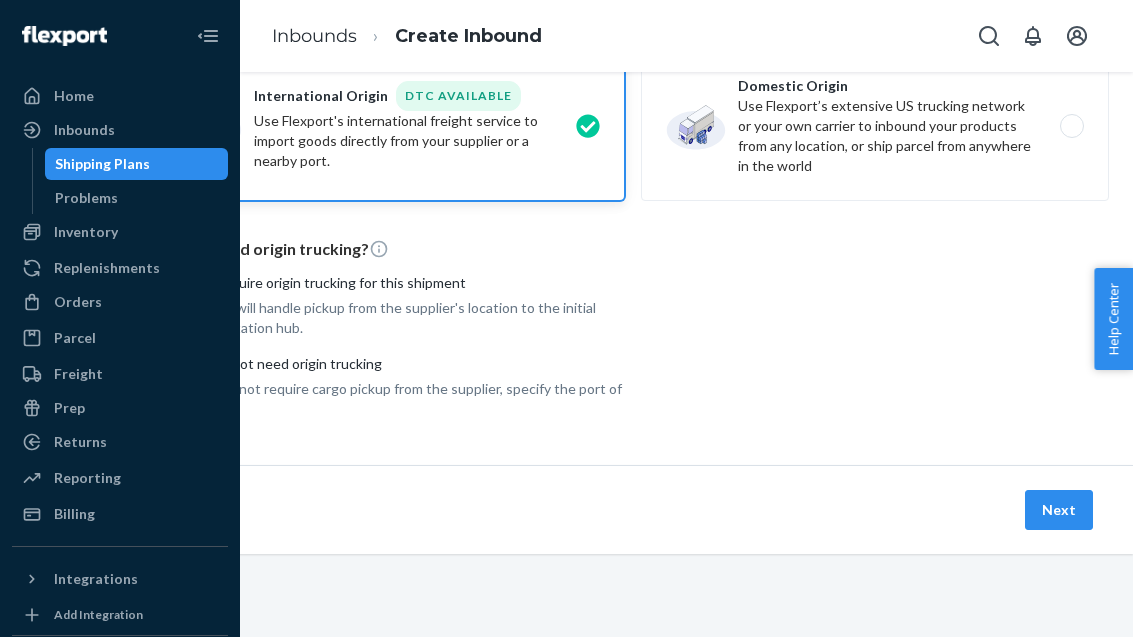 click on "Next" at bounding box center (1059, 510) 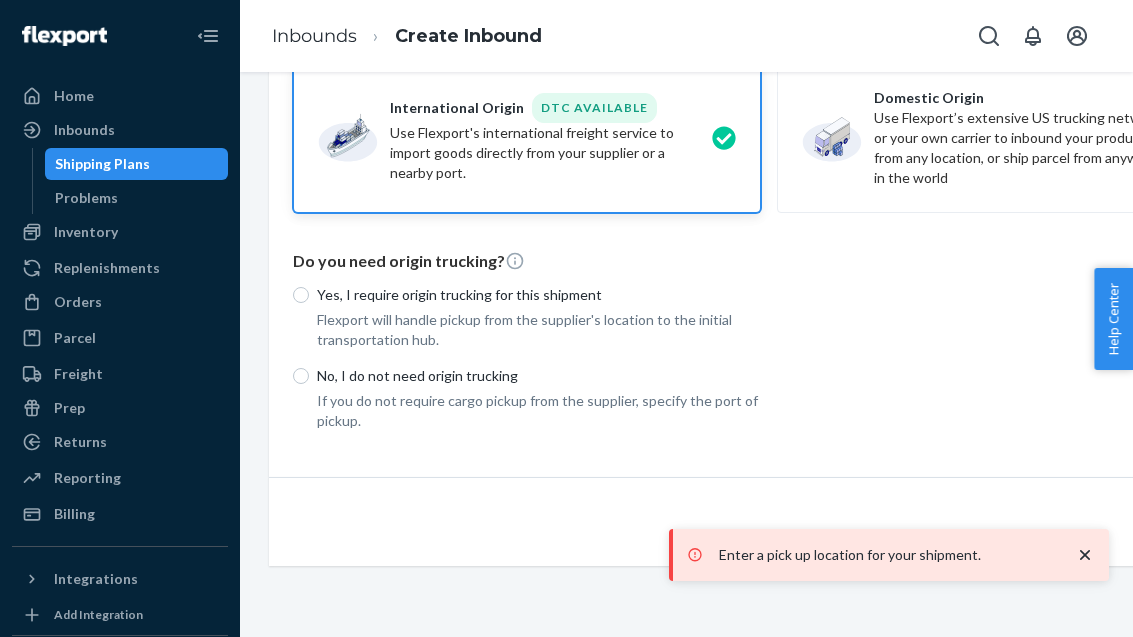 scroll, scrollTop: 134, scrollLeft: 2, axis: both 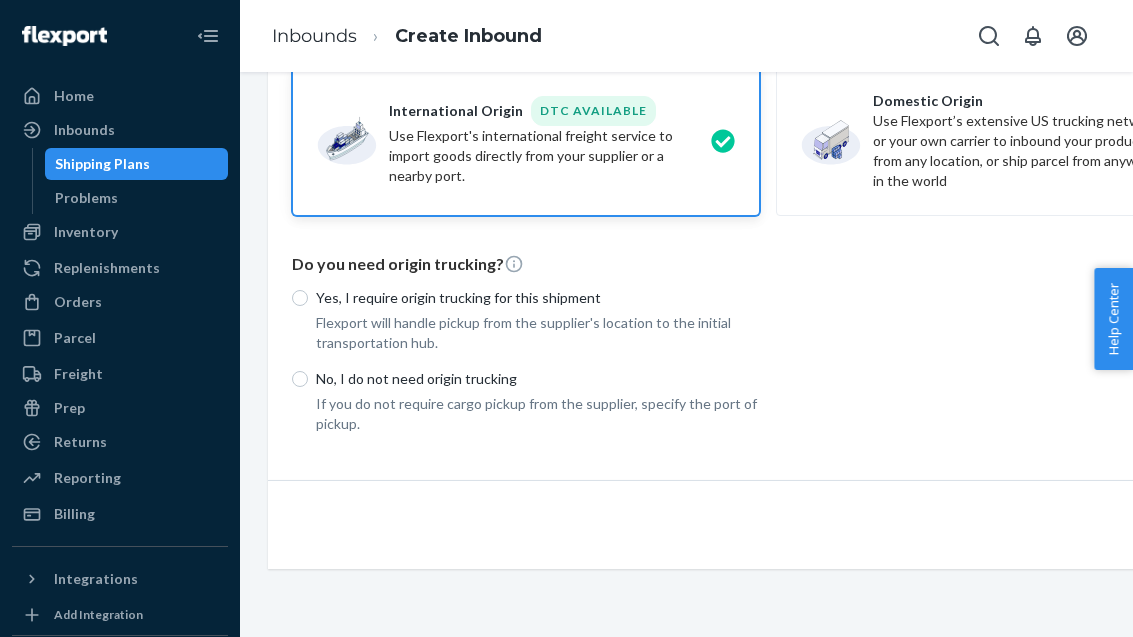 click on "Shipping Plans" at bounding box center [137, 164] 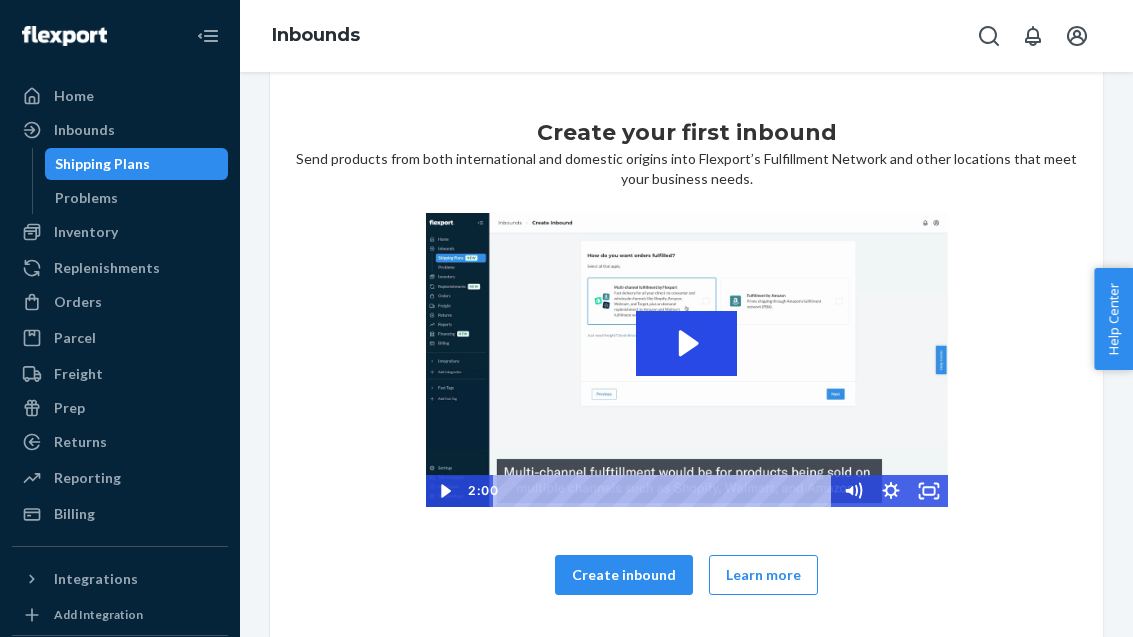 scroll, scrollTop: 63, scrollLeft: 0, axis: vertical 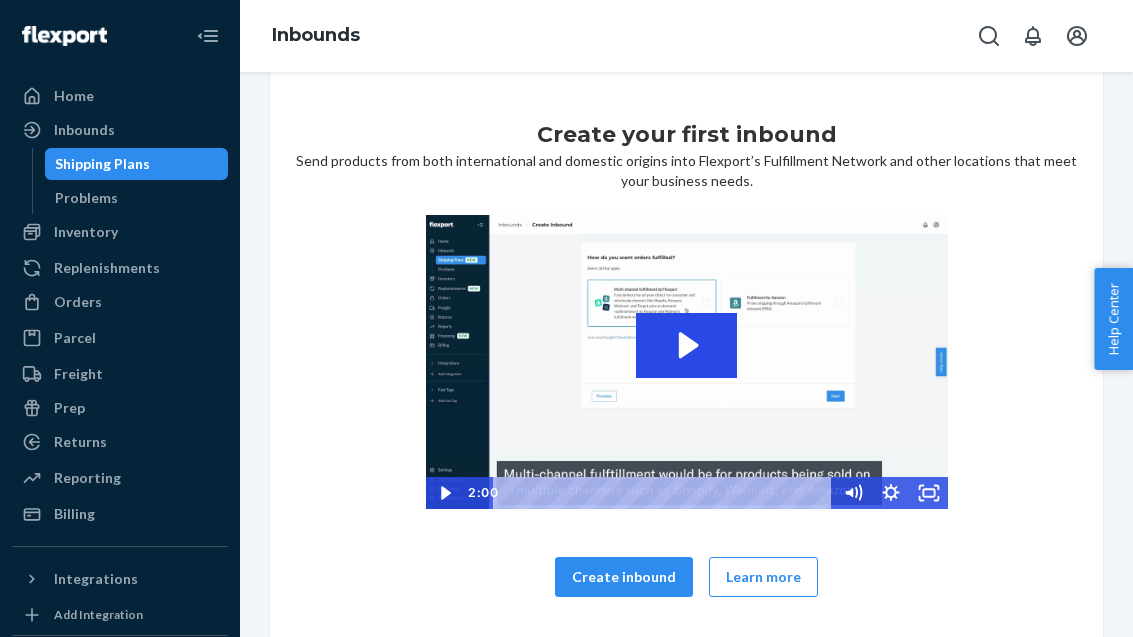 click on "Create inbound" at bounding box center [624, 577] 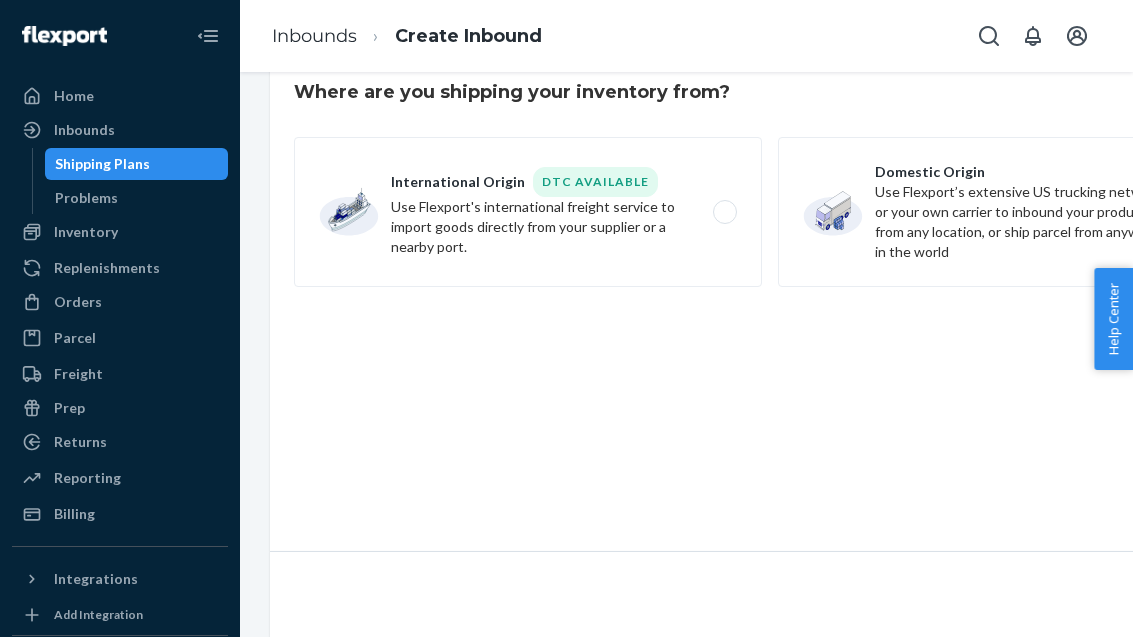scroll, scrollTop: 0, scrollLeft: 0, axis: both 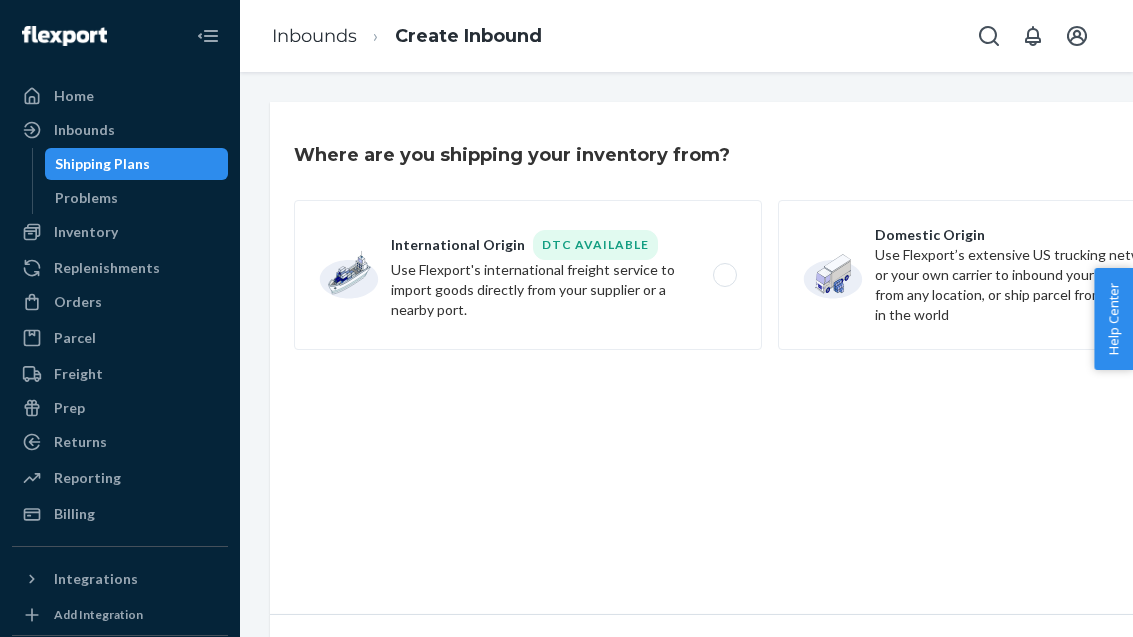 click on "International Origin DTC Available Use Flexport's international freight service to import goods directly from your supplier or a nearby port." at bounding box center (528, 275) 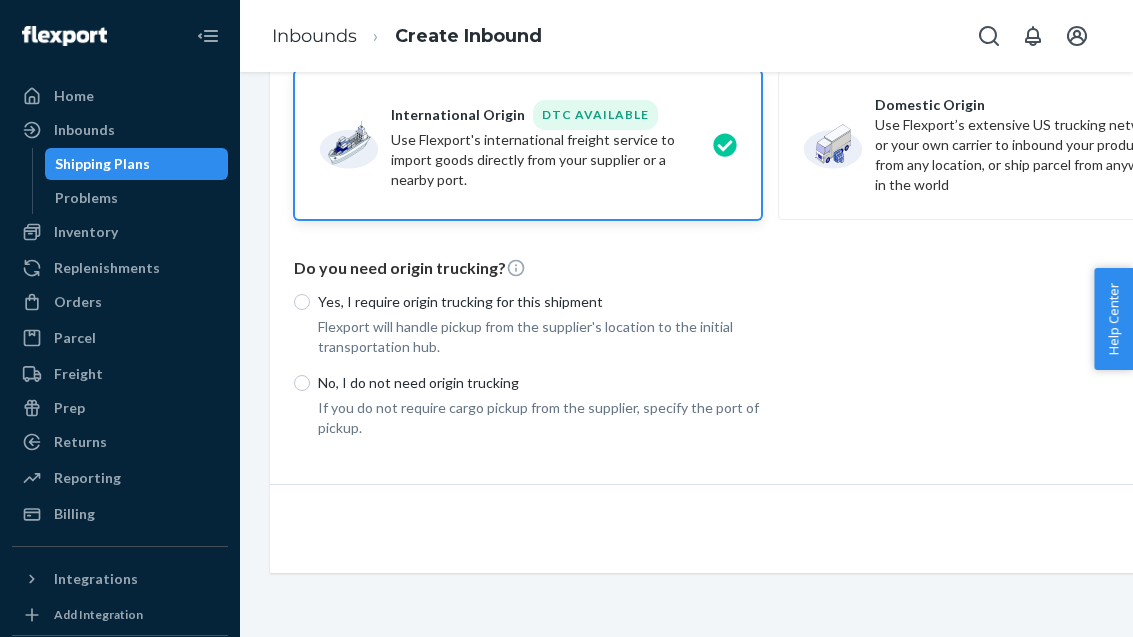 scroll, scrollTop: 132, scrollLeft: 0, axis: vertical 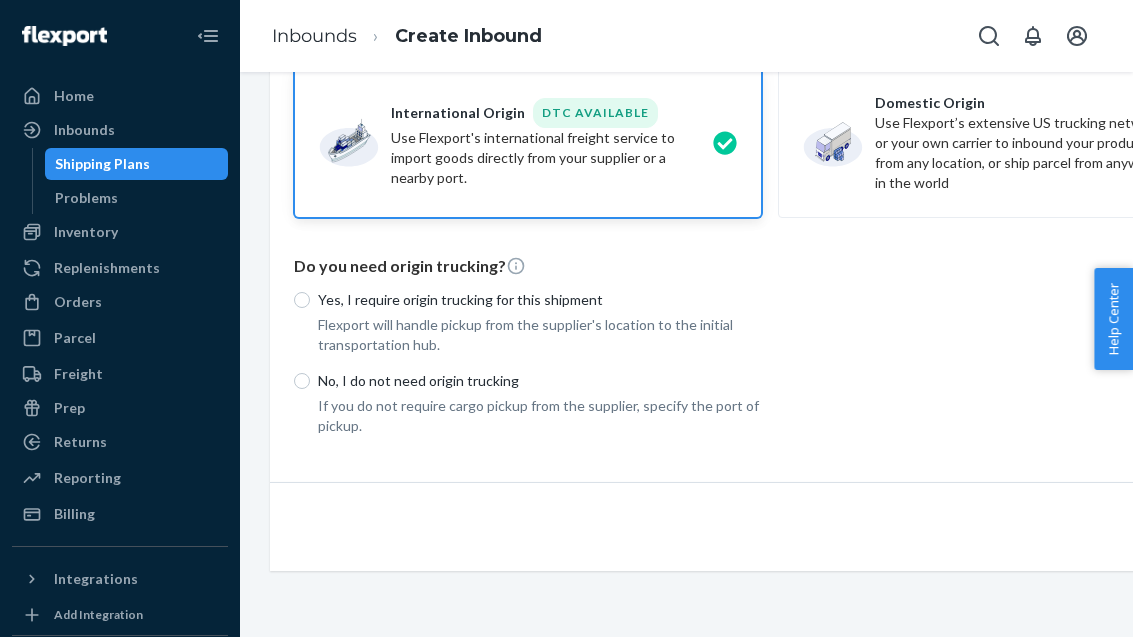 click on "Where are you shipping your inventory from? International Origin DTC Available Use Flexport's international freight service to import goods directly from your supplier or a nearby port. Domestic Origin Use Flexport’s extensive US trucking network or your own carrier to inbound your products from any location, or ship parcel from anywhere in the world Do you need origin trucking?  Yes, I require origin trucking for this shipment Flexport will handle pickup from the supplier's location to the initial transportation hub. Select from saved addresses Country State / Province / Region City No, I do not need origin trucking If you do not require cargo pickup from the supplier, specify the port of pickup. International port of [GEOGRAPHIC_DATA] Search by a city, port, address, or postal code" at bounding box center (770, 226) 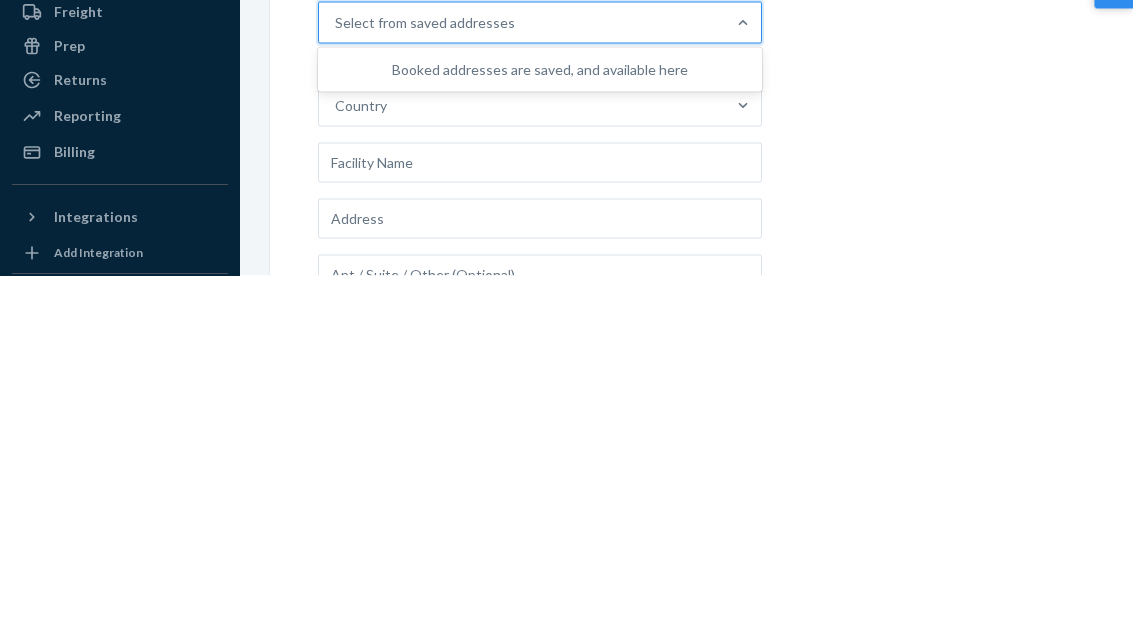 scroll, scrollTop: 64, scrollLeft: 0, axis: vertical 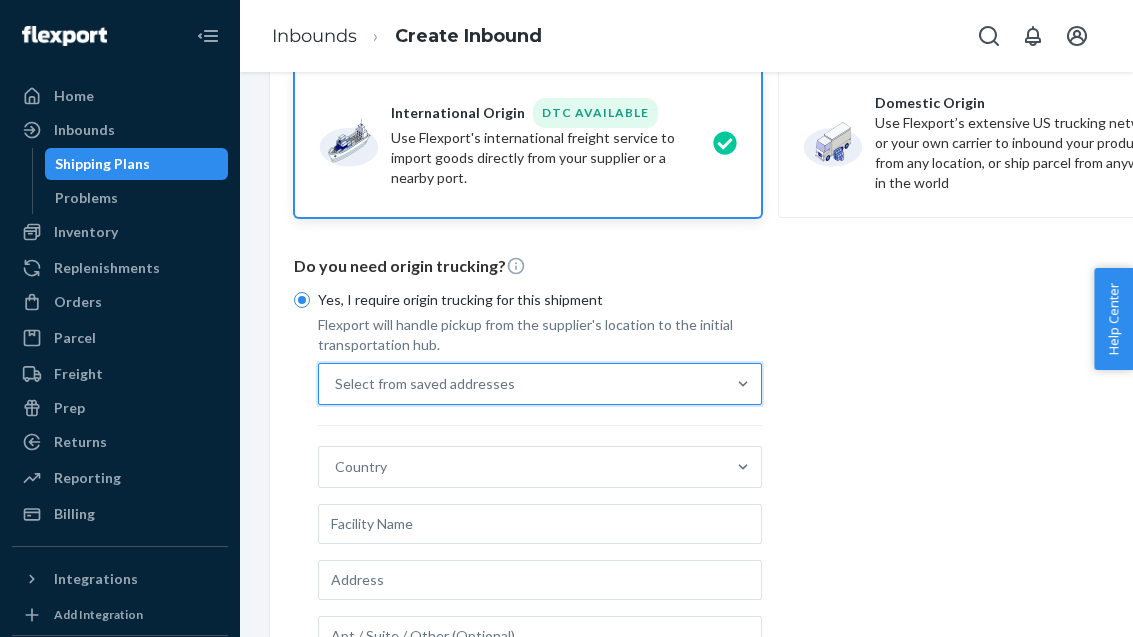 click on "Inventory" at bounding box center [120, 232] 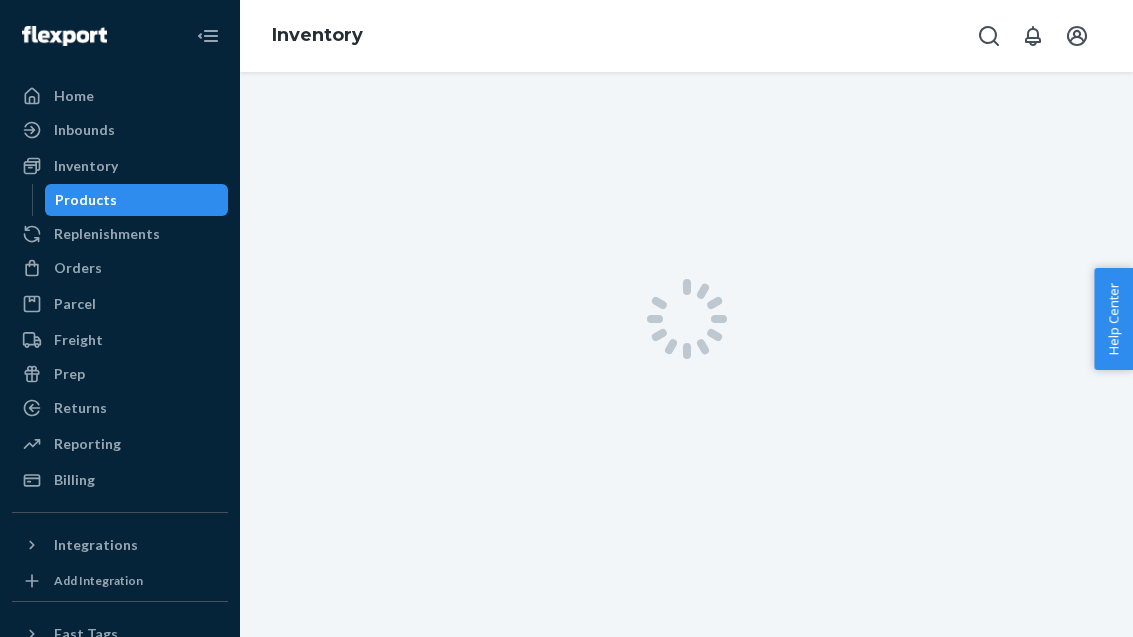 scroll, scrollTop: 0, scrollLeft: 0, axis: both 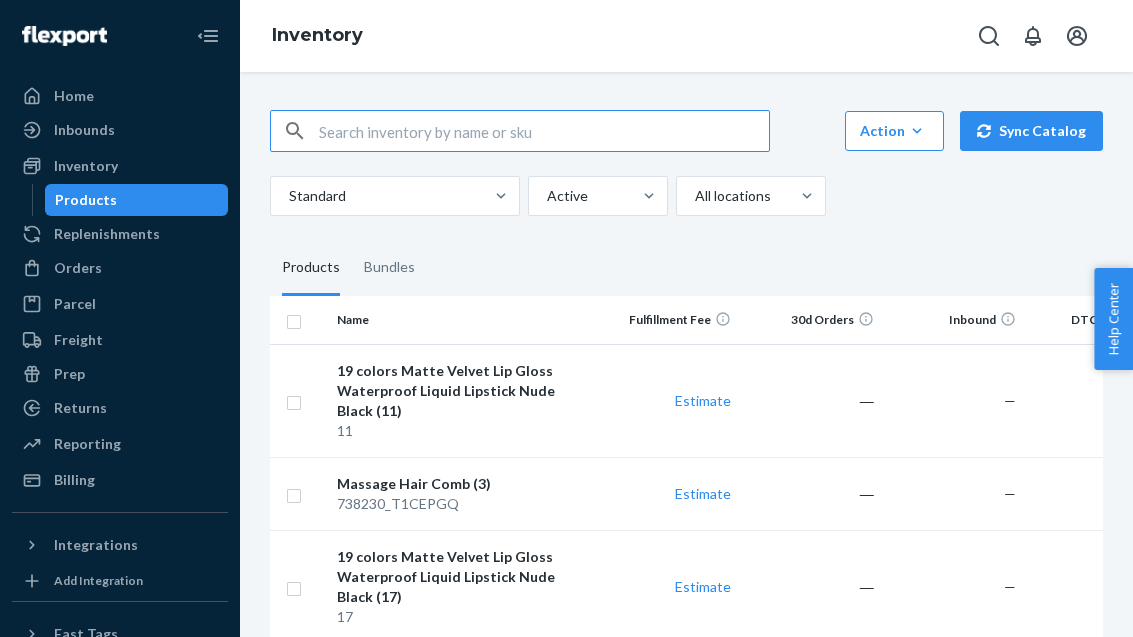click on "Sync Catalog" at bounding box center (1031, 131) 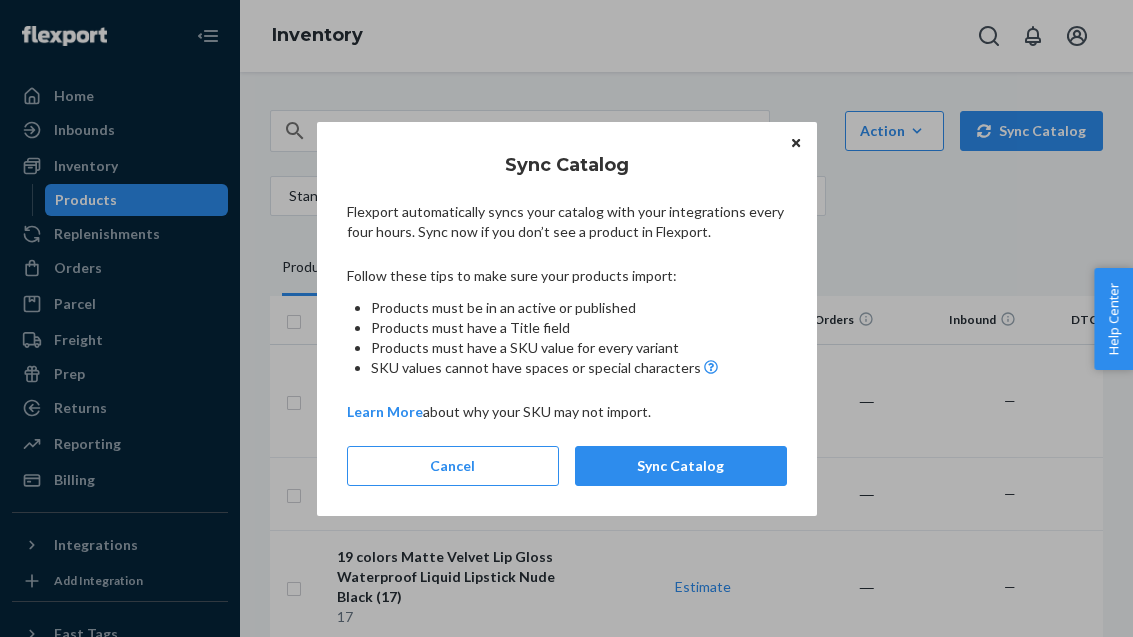 click on "Sync Catalog Flexport automatically syncs your catalog with your integrations every four hours. Sync now if you don’t see a product in Flexport. Follow these tips to make sure your products import: Products must be in an active or published Products must have a Title field Products must have a SKU value for every variant SKU values cannot have spaces or special characters Learn More  about why your SKU may not import. Cancel Sync Catalog Home Inbounds Shipping Plans Problems Inventory Products Replenishments Orders Ecommerce Orders Wholesale Orders Parcel Parcel orders Integrations Freight Prep Returns All Returns Get Onboarded Reporting Reports Analytics Billing Integrations Add Integration Fast Tags Add Fast Tag Settings Talk to Support Help Center Give Feedback Inventory Action Create product Create bundle Bulk create products Bulk update products Bulk update bundles Bulk update product alias attribute Sync Catalog Standard Active All locations Products Bundles Name Fulfillment Fee 30d Orders Inbound 11" at bounding box center (566, 318) 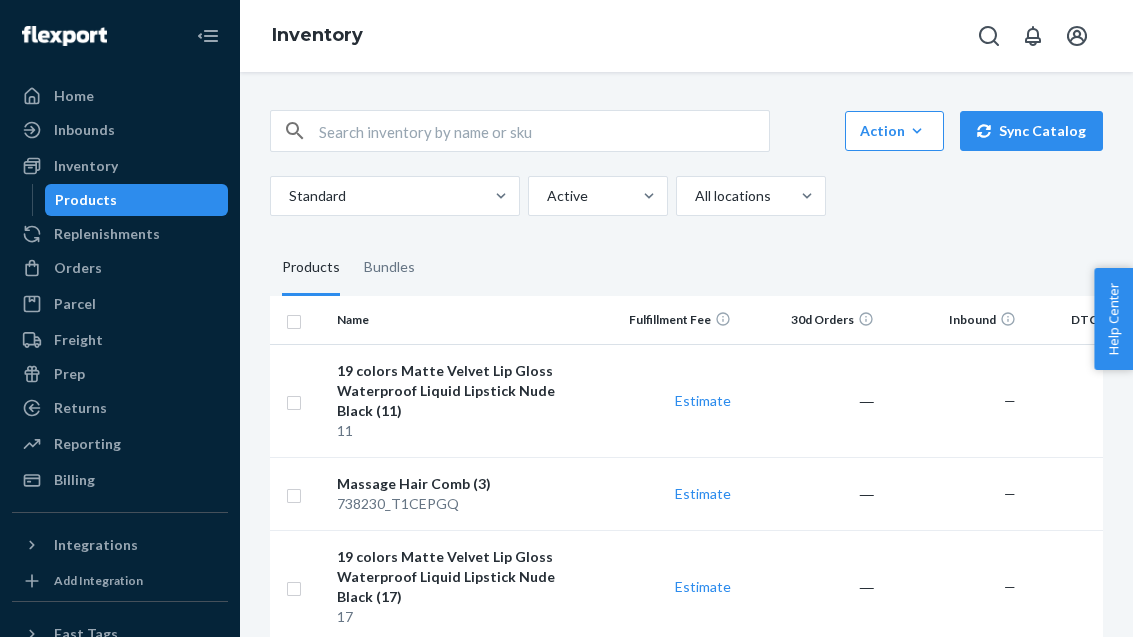 click on "Sync Catalog" at bounding box center (1031, 131) 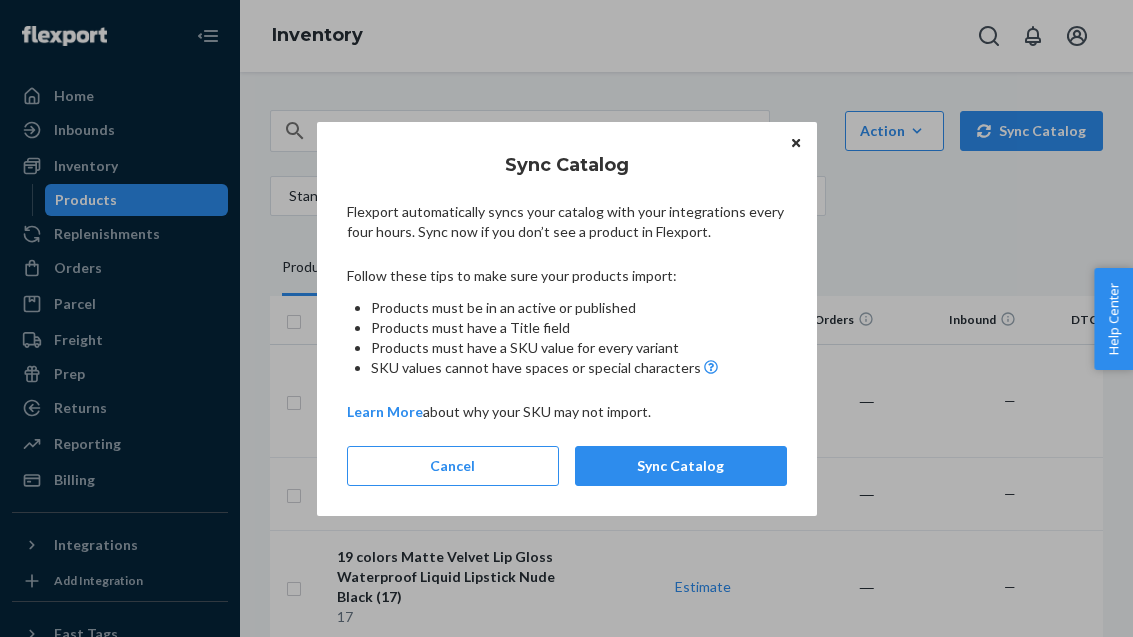 click on "Sync Catalog Flexport automatically syncs your catalog with your integrations every four hours. Sync now if you don’t see a product in Flexport. Follow these tips to make sure your products import: Products must be in an active or published Products must have a Title field Products must have a SKU value for every variant SKU values cannot have spaces or special characters Learn More  about why your SKU may not import. Cancel Sync Catalog" at bounding box center [567, 319] 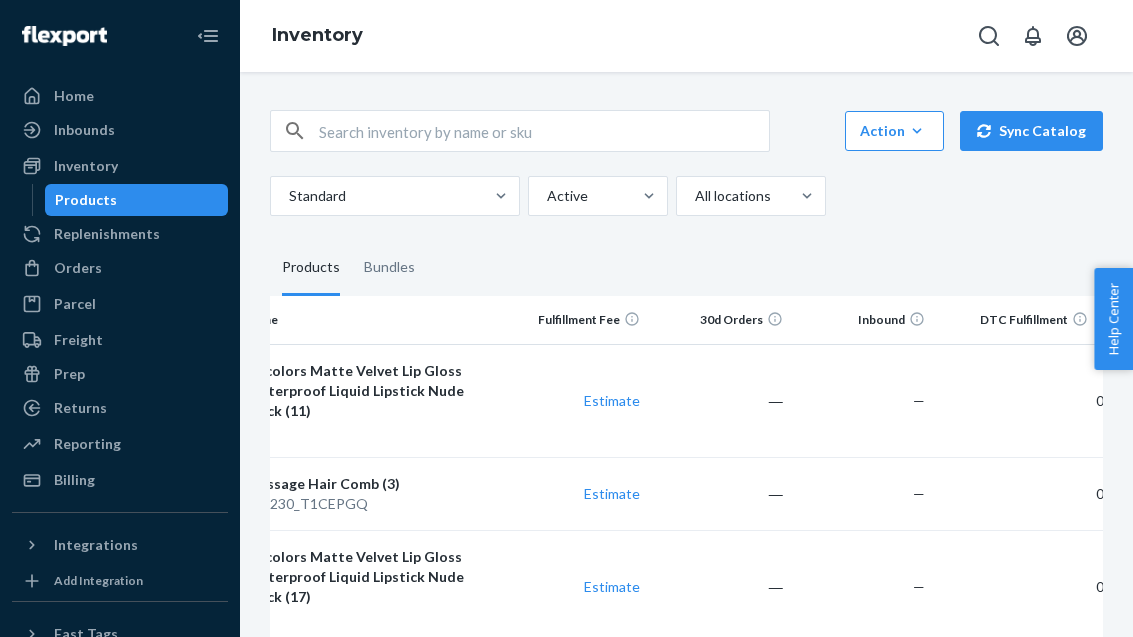 scroll, scrollTop: 0, scrollLeft: 186, axis: horizontal 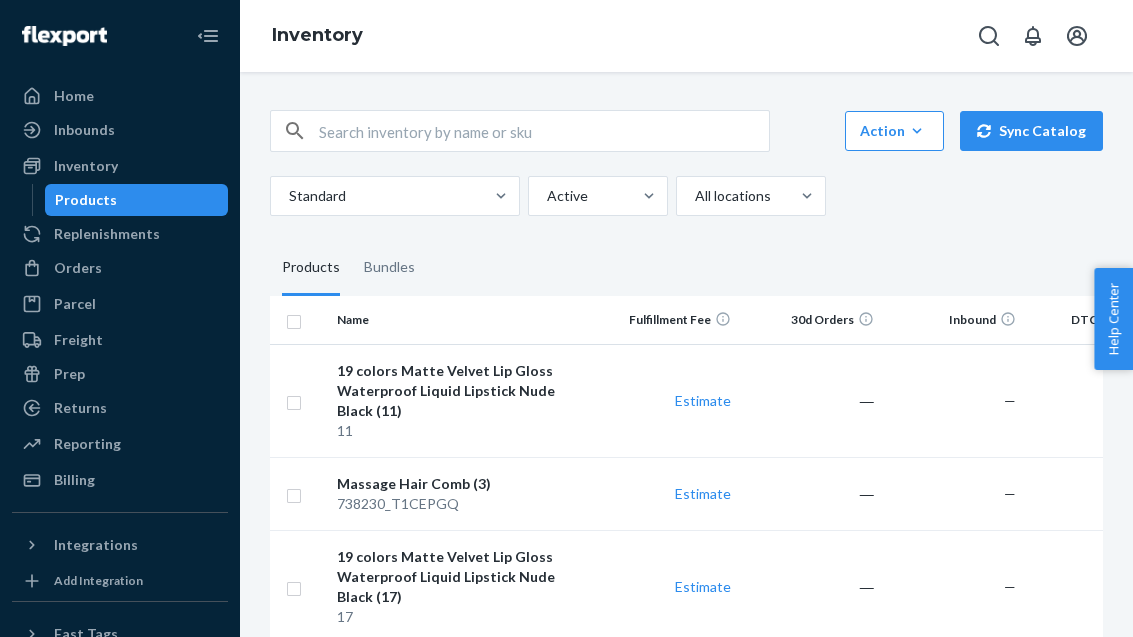 click on "Estimate" at bounding box center (703, 400) 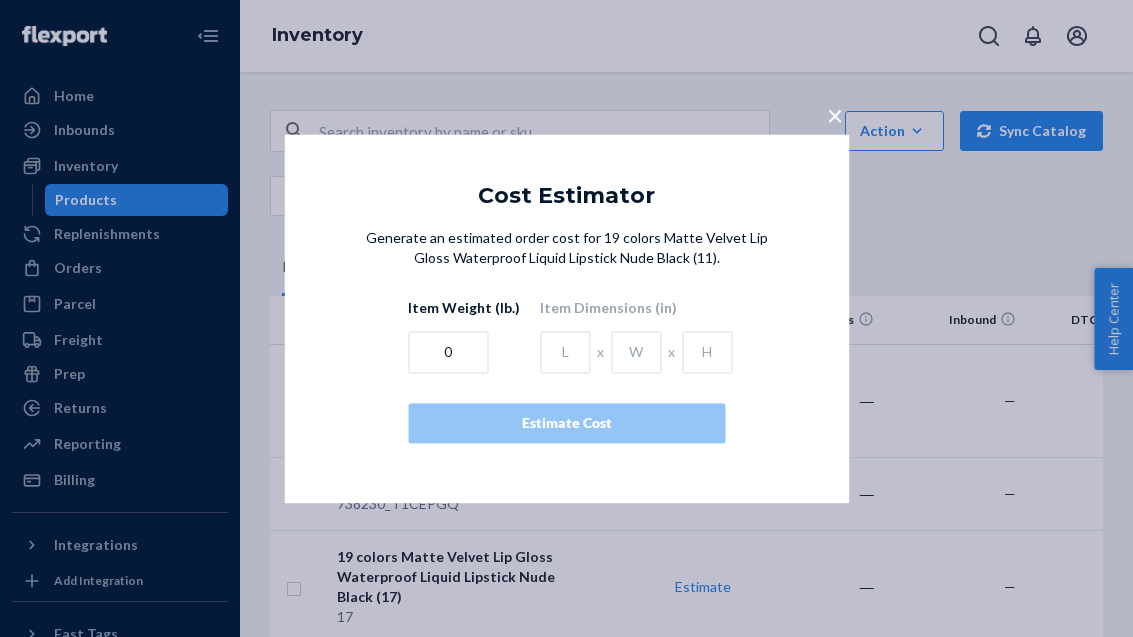 click on "Cost Estimator Generate an estimated order cost for 19 colors Matte Velvet Lip Gloss Waterproof Liquid Lipstick Nude Black (11). Item Weight (lb.) 0 Item Dimensions (in) x x Estimate Cost" at bounding box center [566, 333] 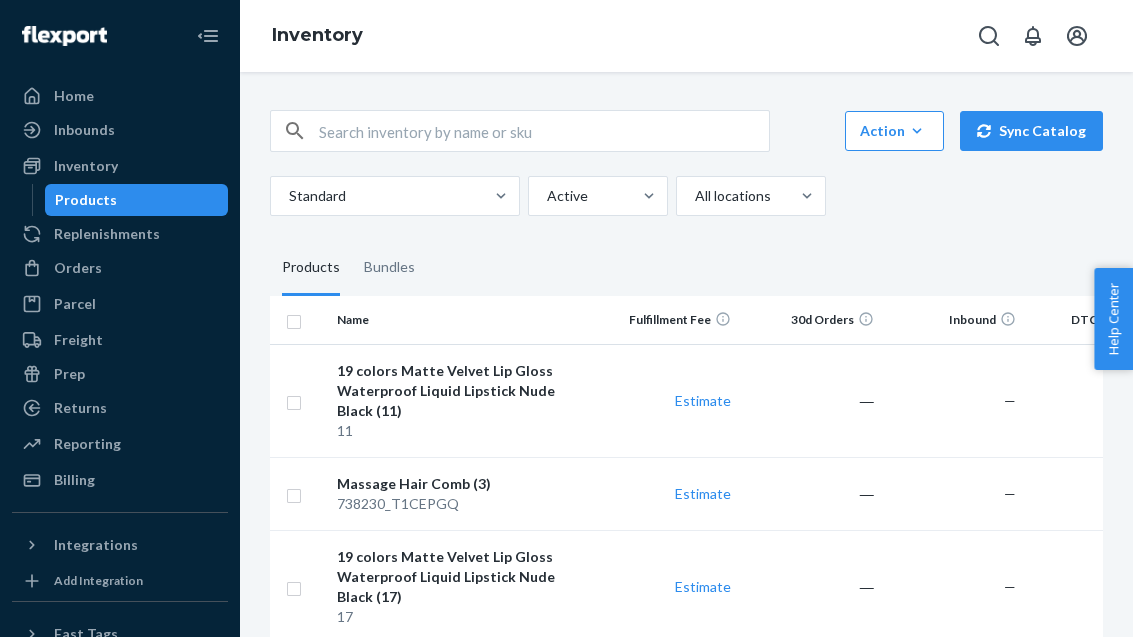 click on "Inbound" at bounding box center (953, 320) 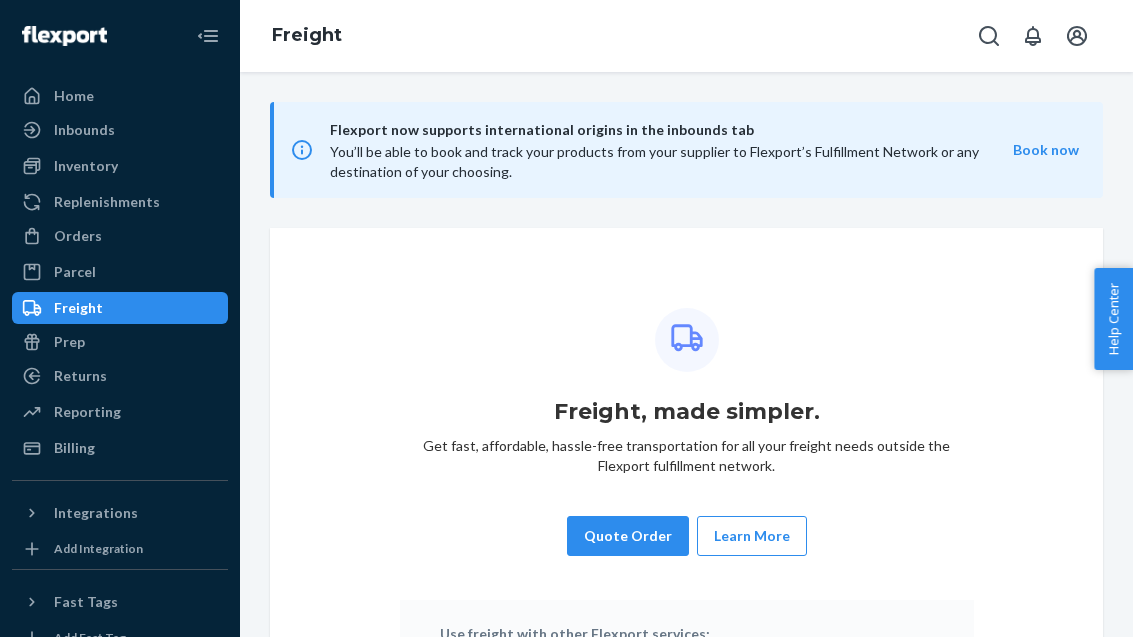 click on "Book now" at bounding box center [1046, 150] 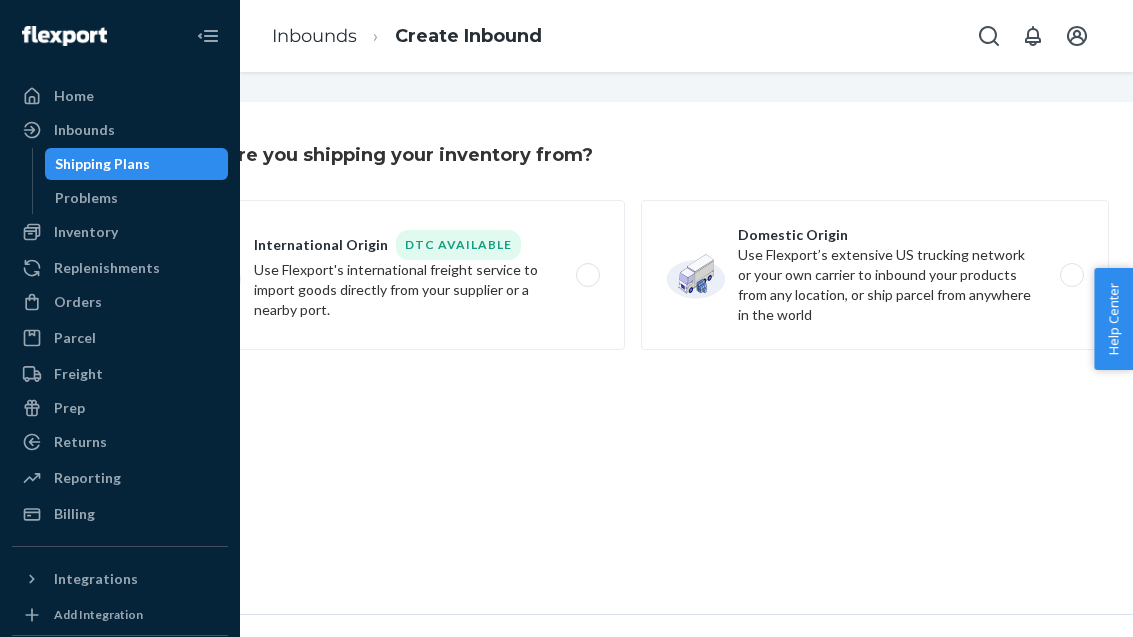 scroll, scrollTop: 0, scrollLeft: 137, axis: horizontal 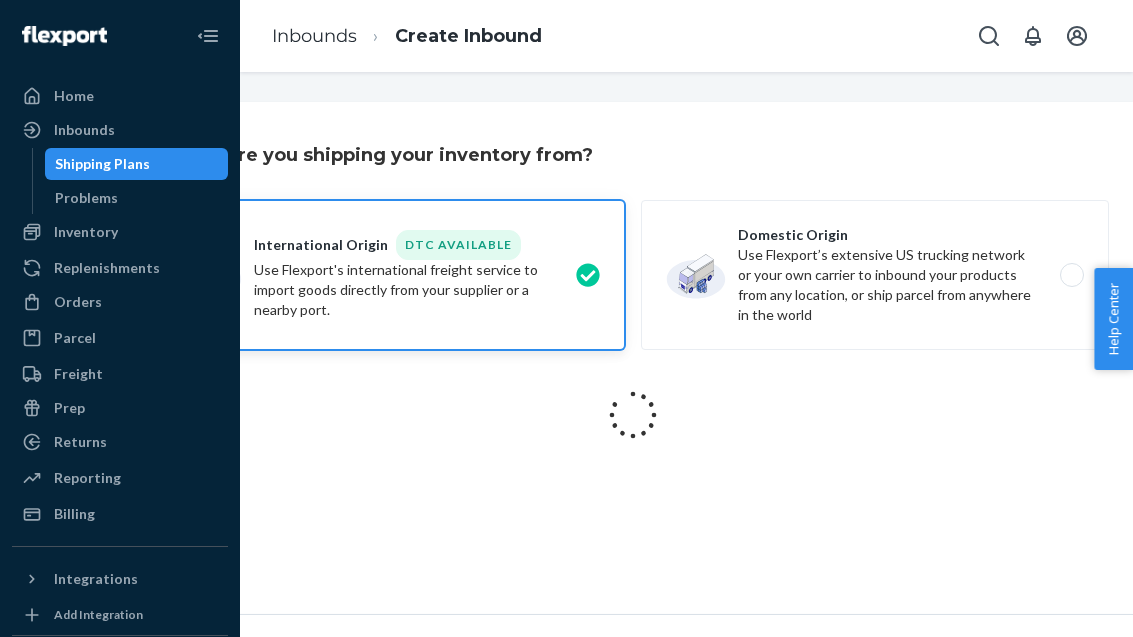 click on "Next" at bounding box center [633, 658] 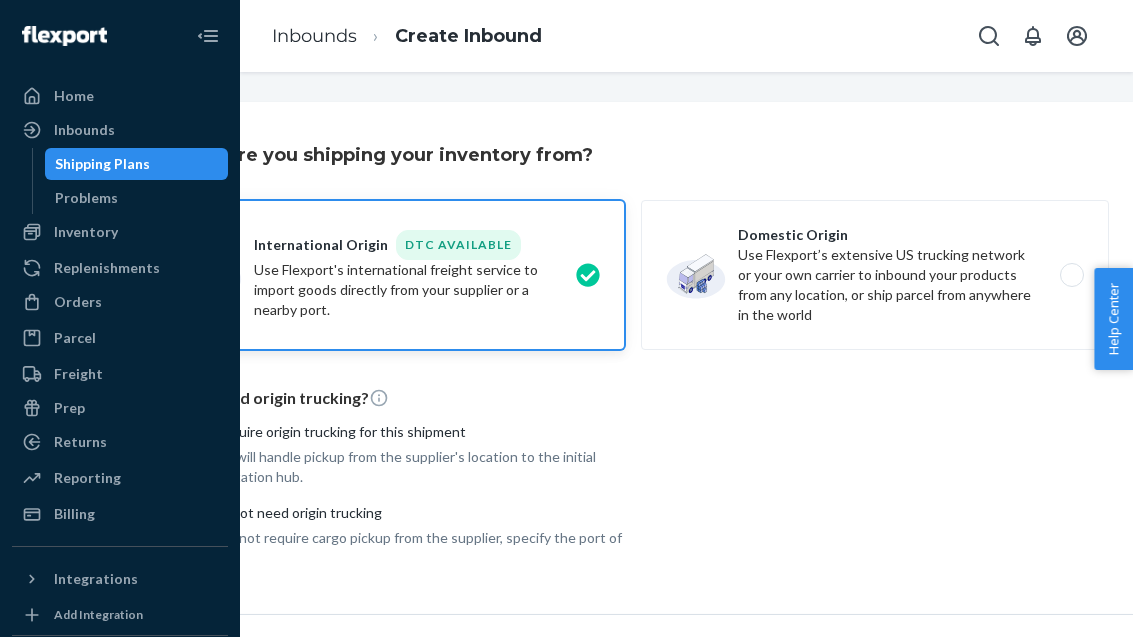 click on "Home Inbounds Shipping Plans Problems Inventory Products Replenishments Orders Ecommerce Orders Wholesale Orders Parcel Parcel orders Integrations Freight Prep Returns All Returns Get Onboarded Reporting Reports Analytics Billing Integrations Add Integration Fast Tags Add Fast Tag Settings Talk to Support Help Center Give Feedback Inbounds Create Inbound Where are you shipping your inventory from? International Origin DTC Available Use Flexport's international freight service to import goods directly from your supplier or a nearby port. Domestic Origin Use Flexport’s extensive US trucking network or your own carrier to inbound your products from any location, or ship parcel from anywhere in the world Do you need origin trucking?  Yes, I require origin trucking for this shipment Flexport will handle pickup from the supplier's location to the initial transportation hub. Select from saved addresses Country State / Province / Region City No, I do not need origin trucking International port of pickup Next ×" at bounding box center [566, 318] 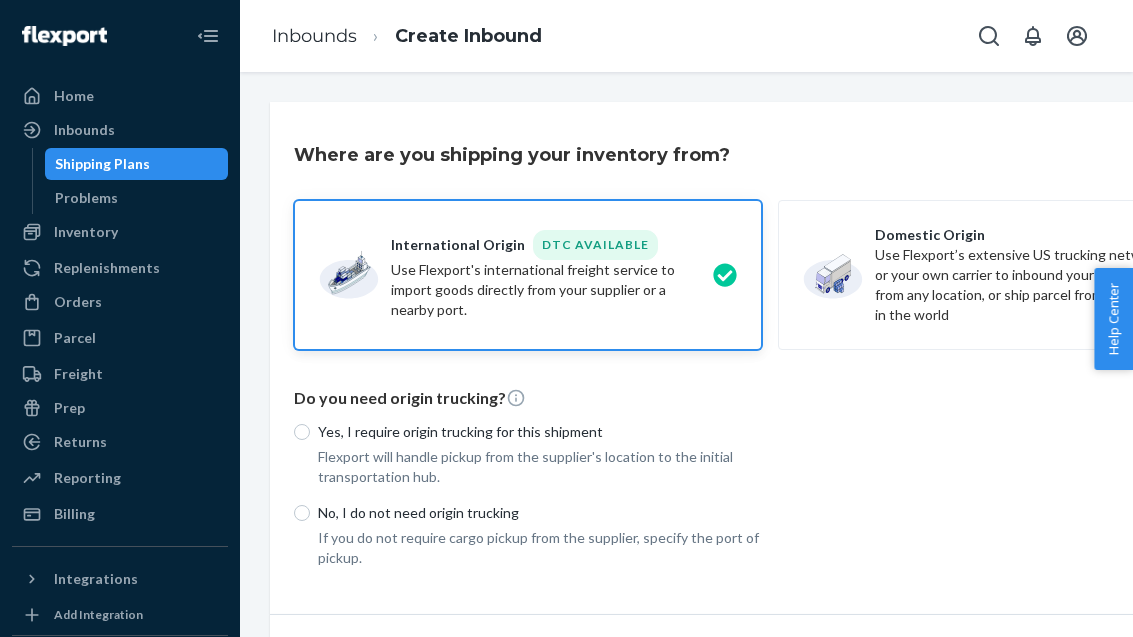 scroll, scrollTop: 0, scrollLeft: 0, axis: both 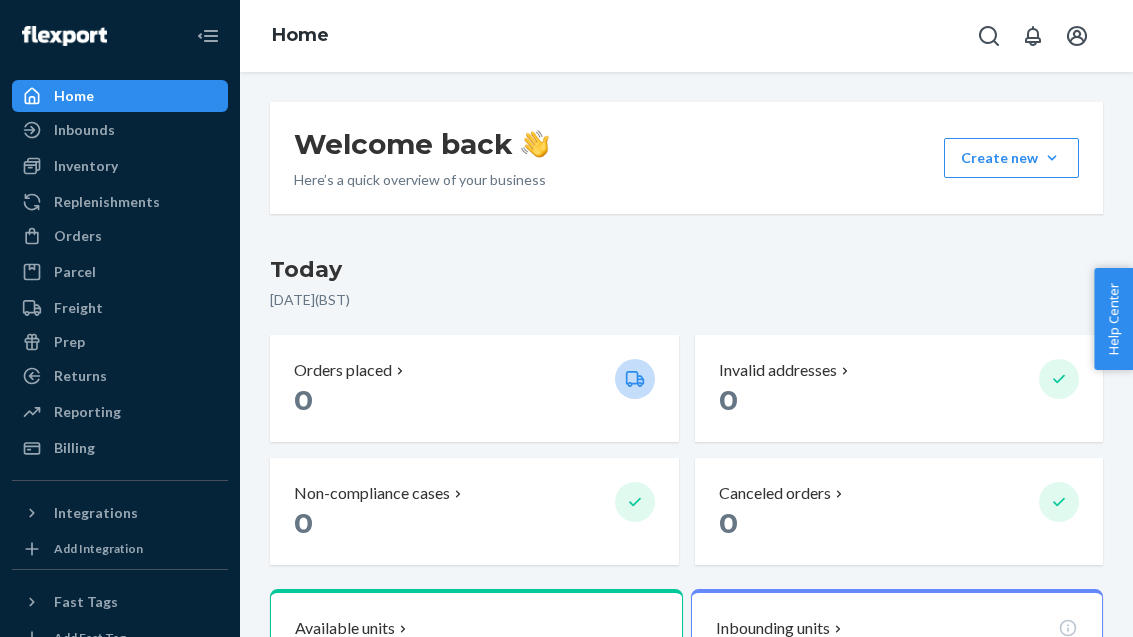 click on "Orders" at bounding box center (120, 236) 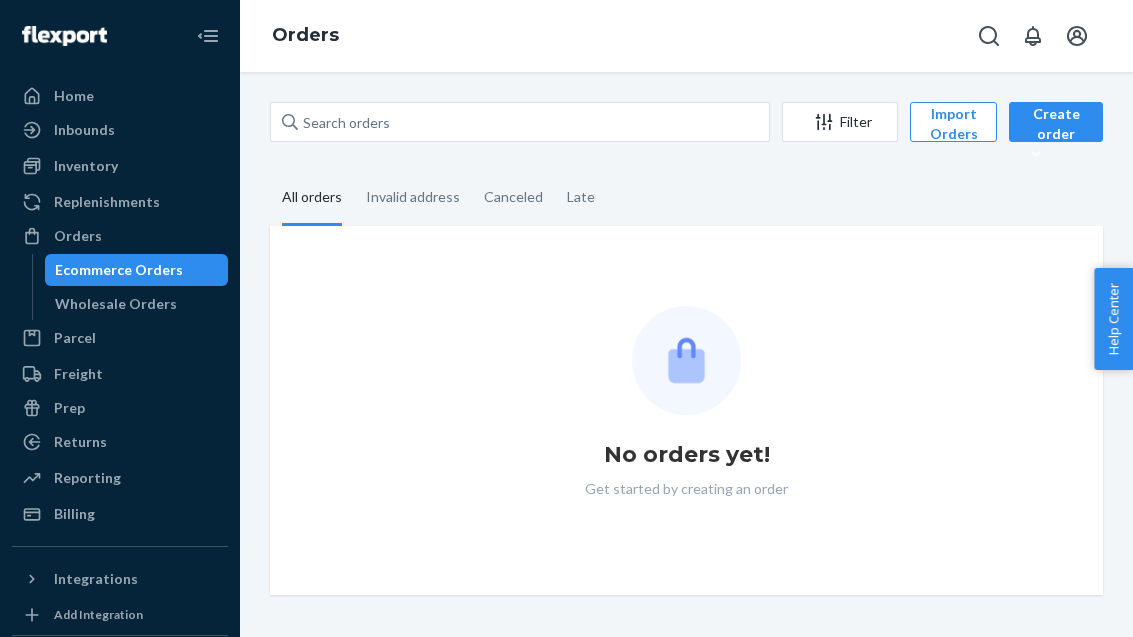 click on "Parcel" at bounding box center [120, 338] 